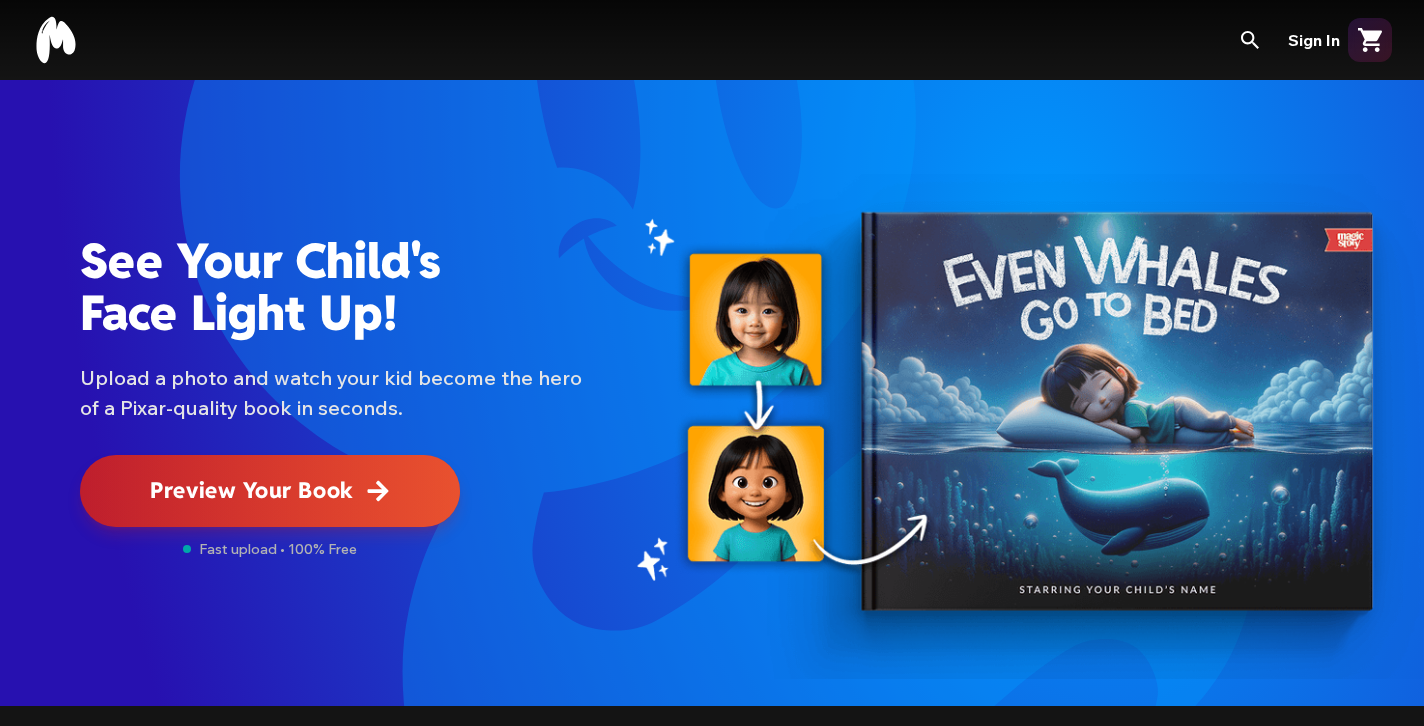 scroll, scrollTop: 106, scrollLeft: 0, axis: vertical 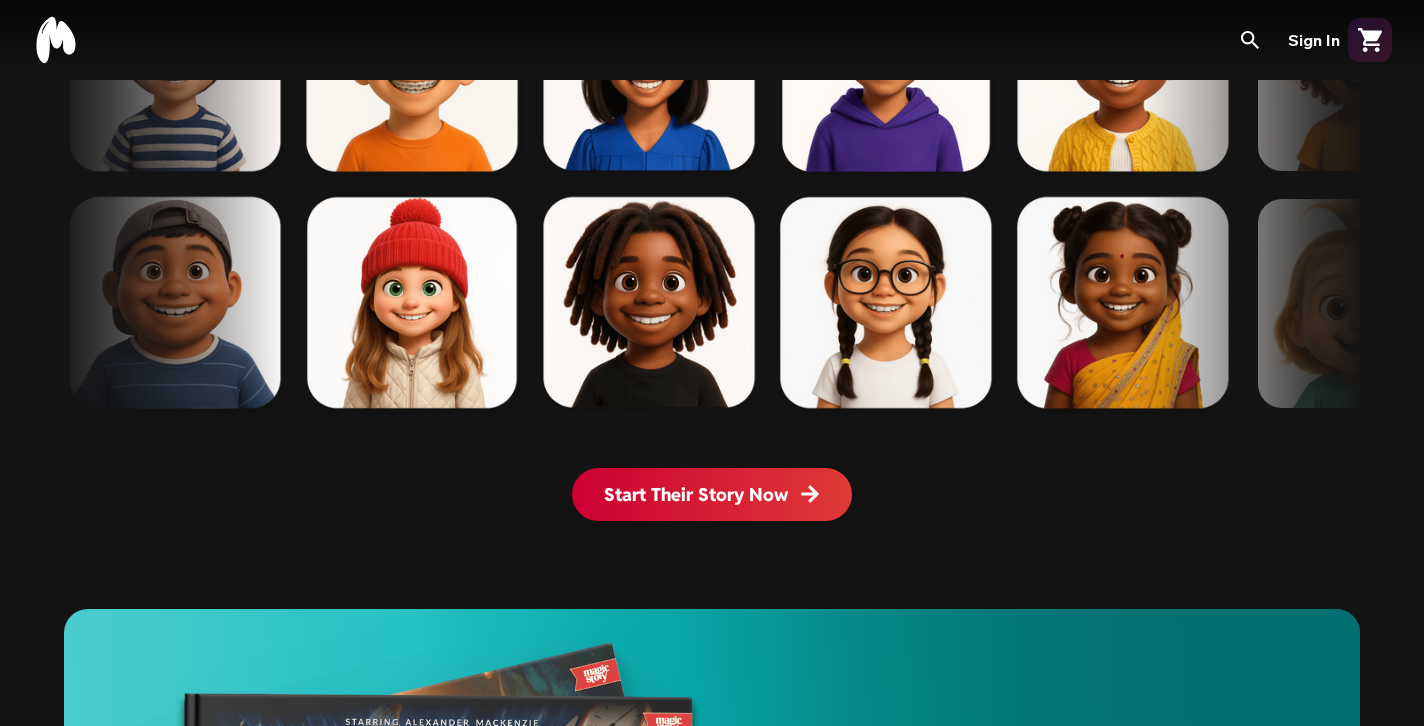 click at bounding box center [208, 494] 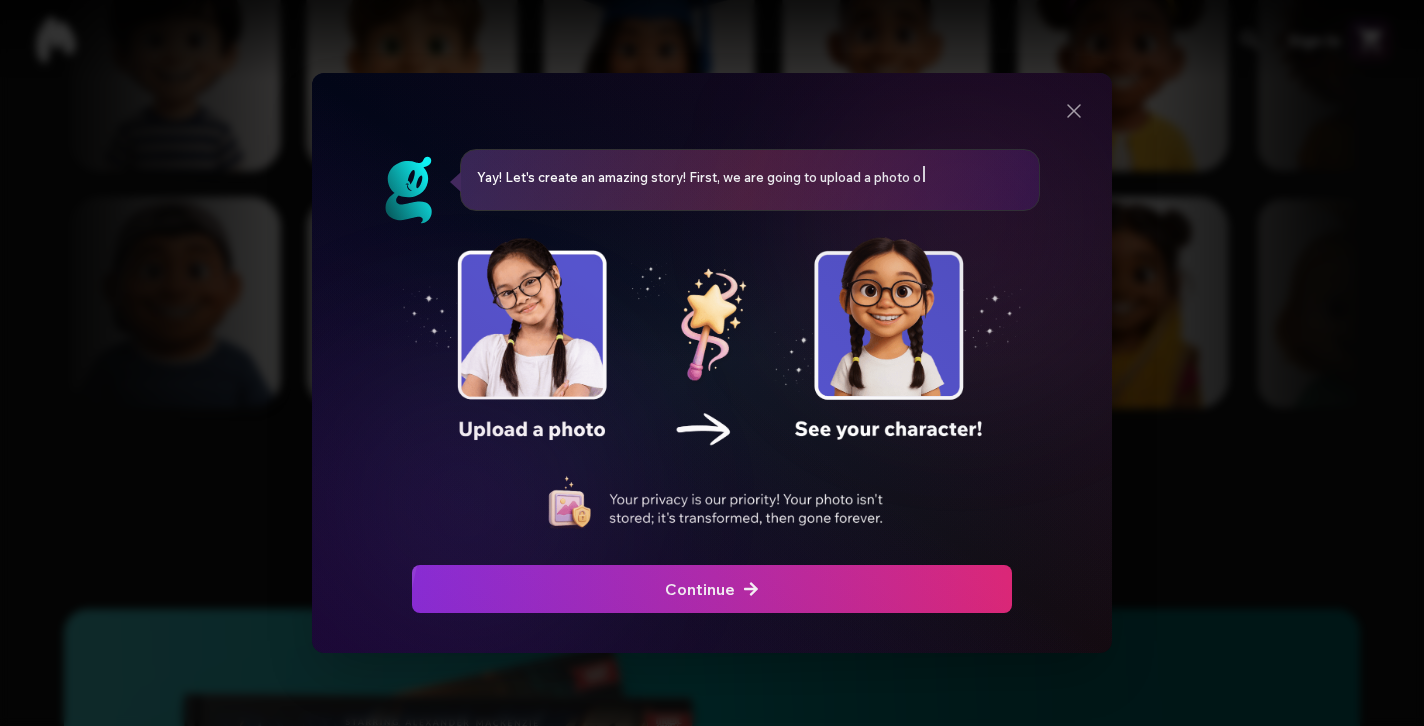 scroll, scrollTop: 0, scrollLeft: 0, axis: both 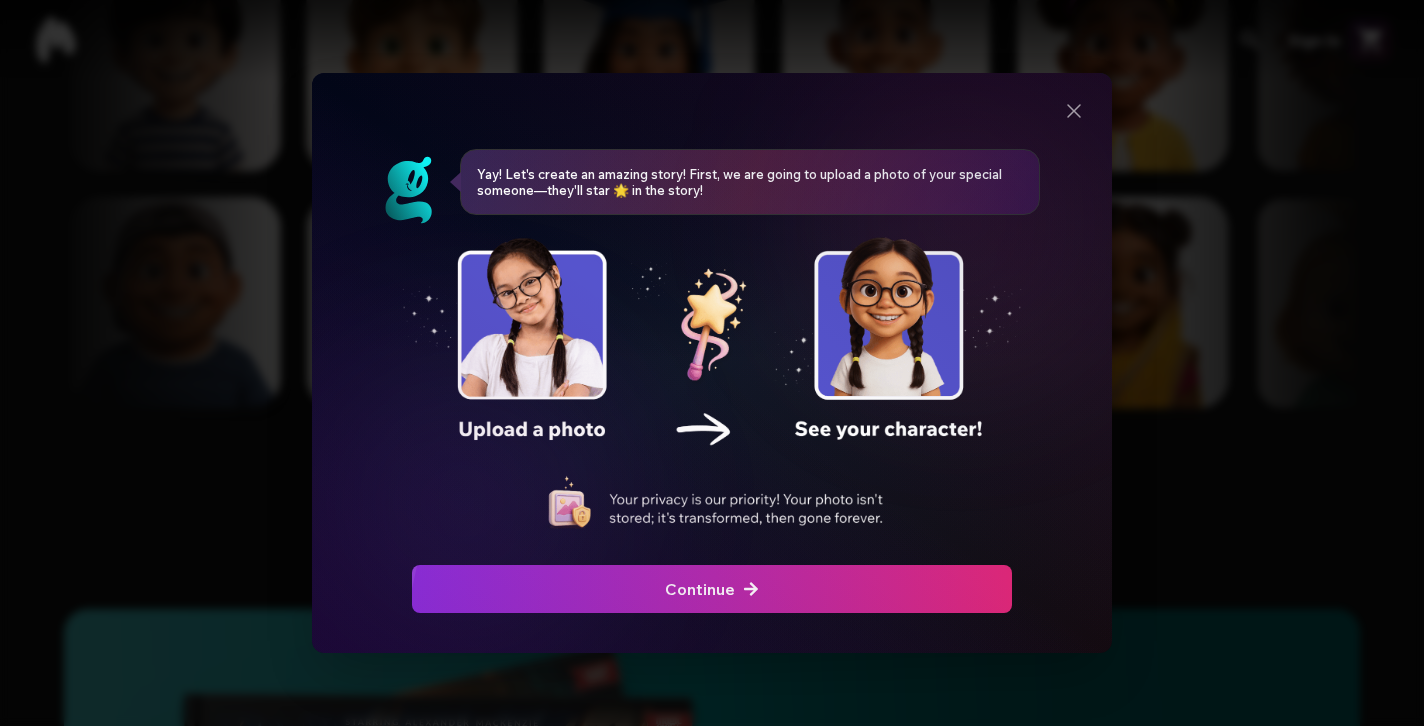 click on "Continue" at bounding box center [712, 589] 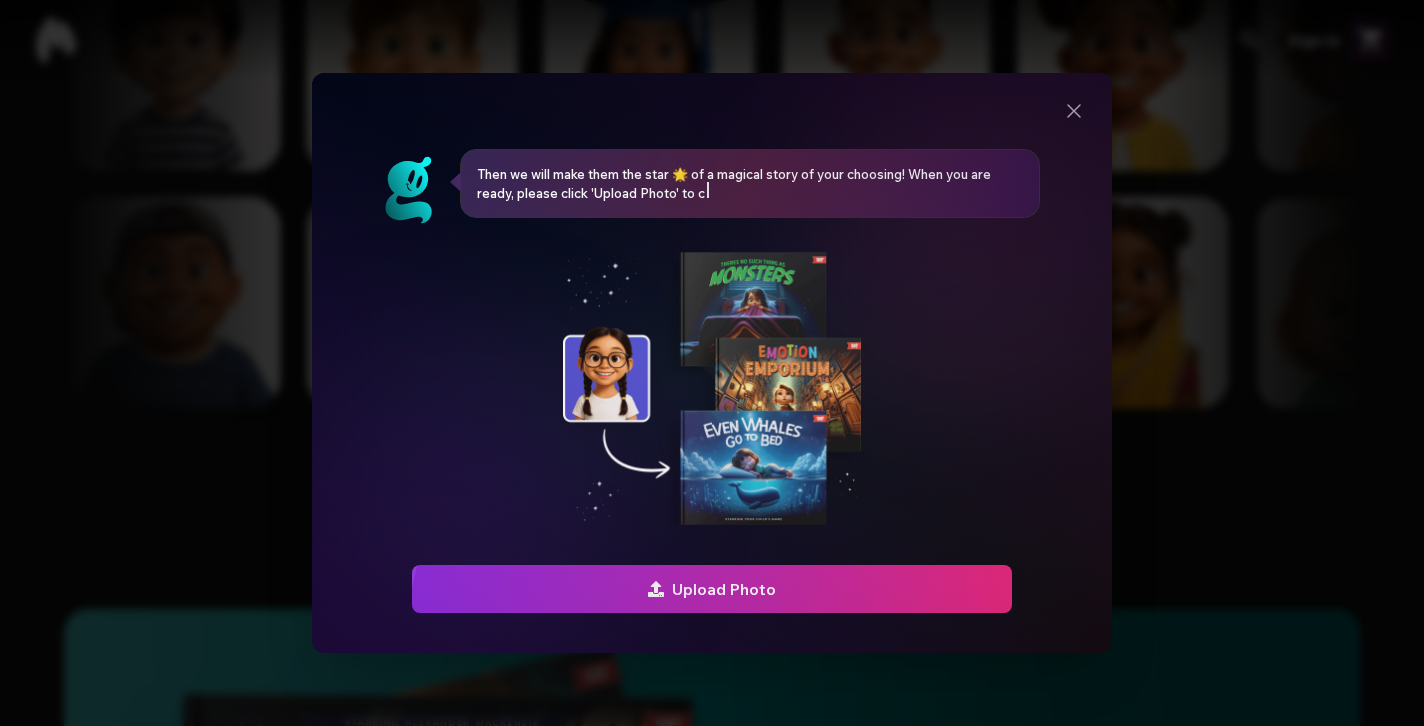 click on "Upload Photo" at bounding box center [712, 589] 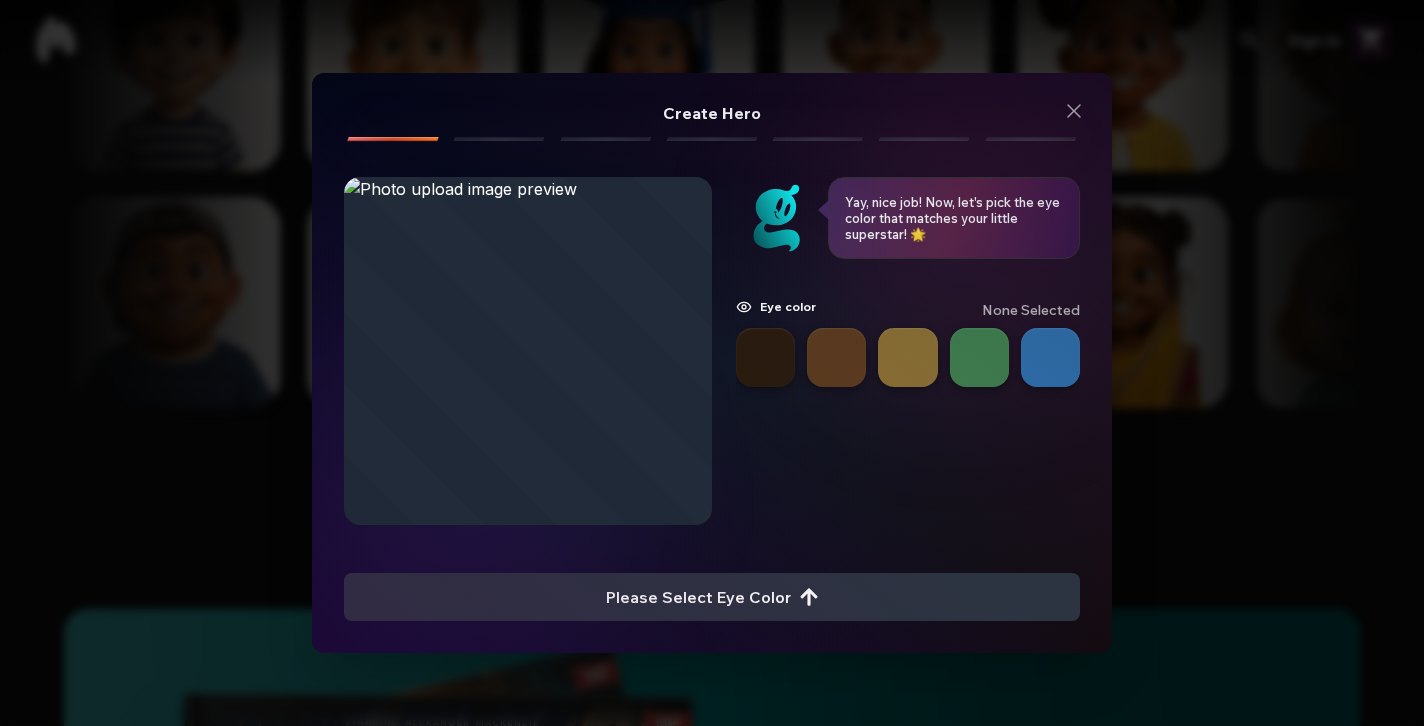 click at bounding box center (765, 357) 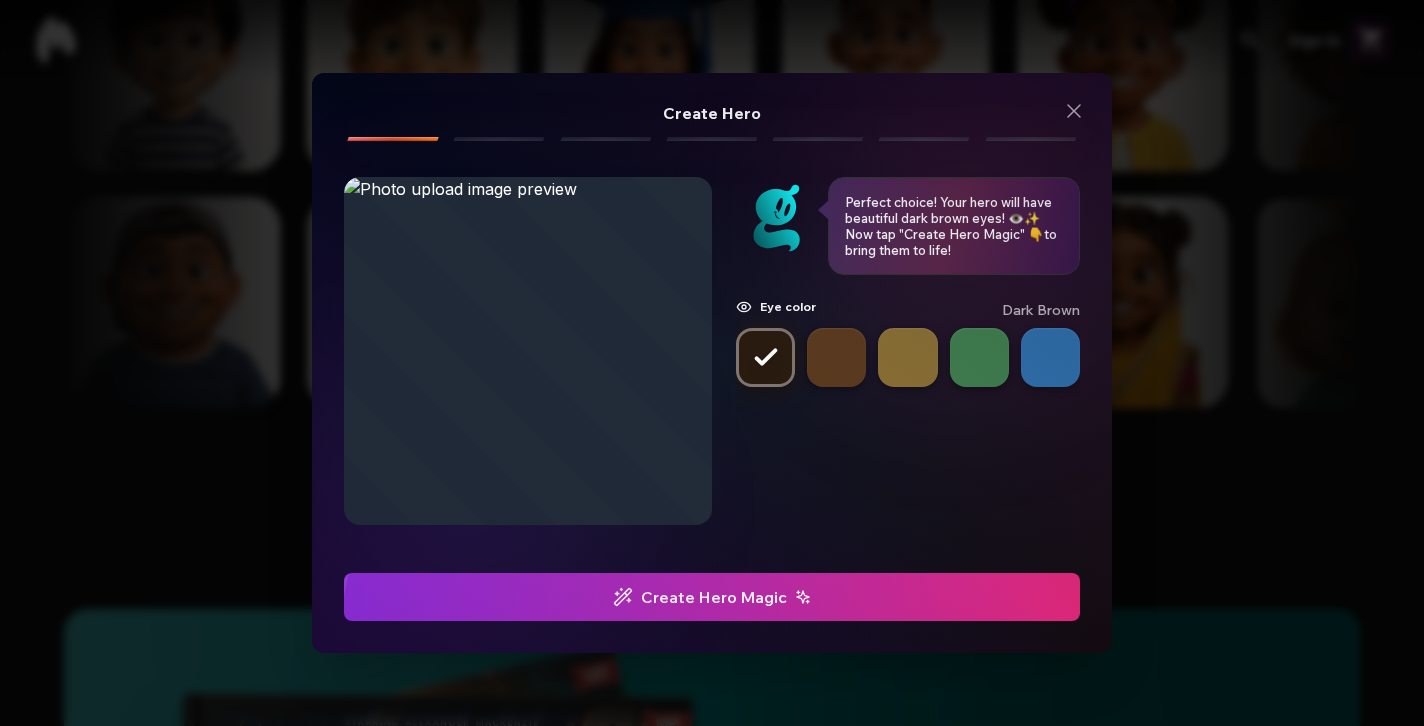 click on "Create Hero Magic" at bounding box center (712, 597) 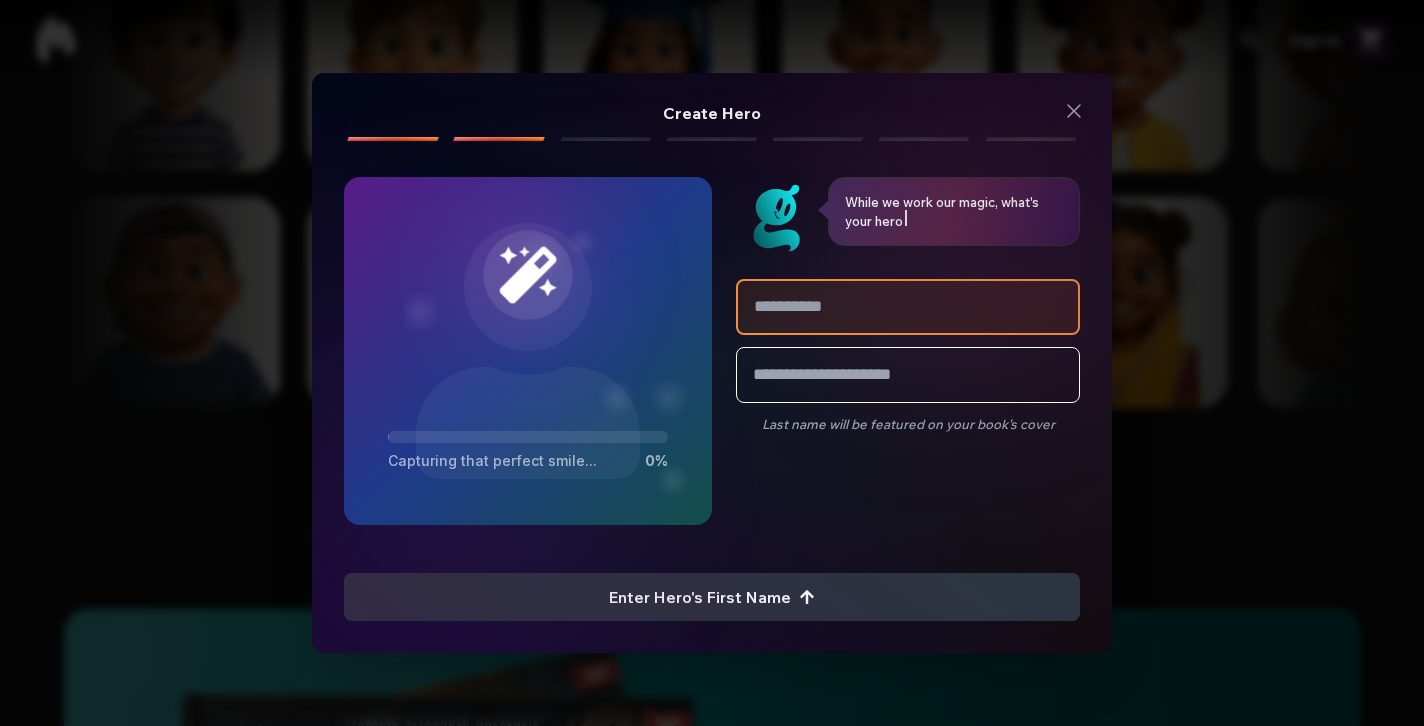 click at bounding box center [908, 307] 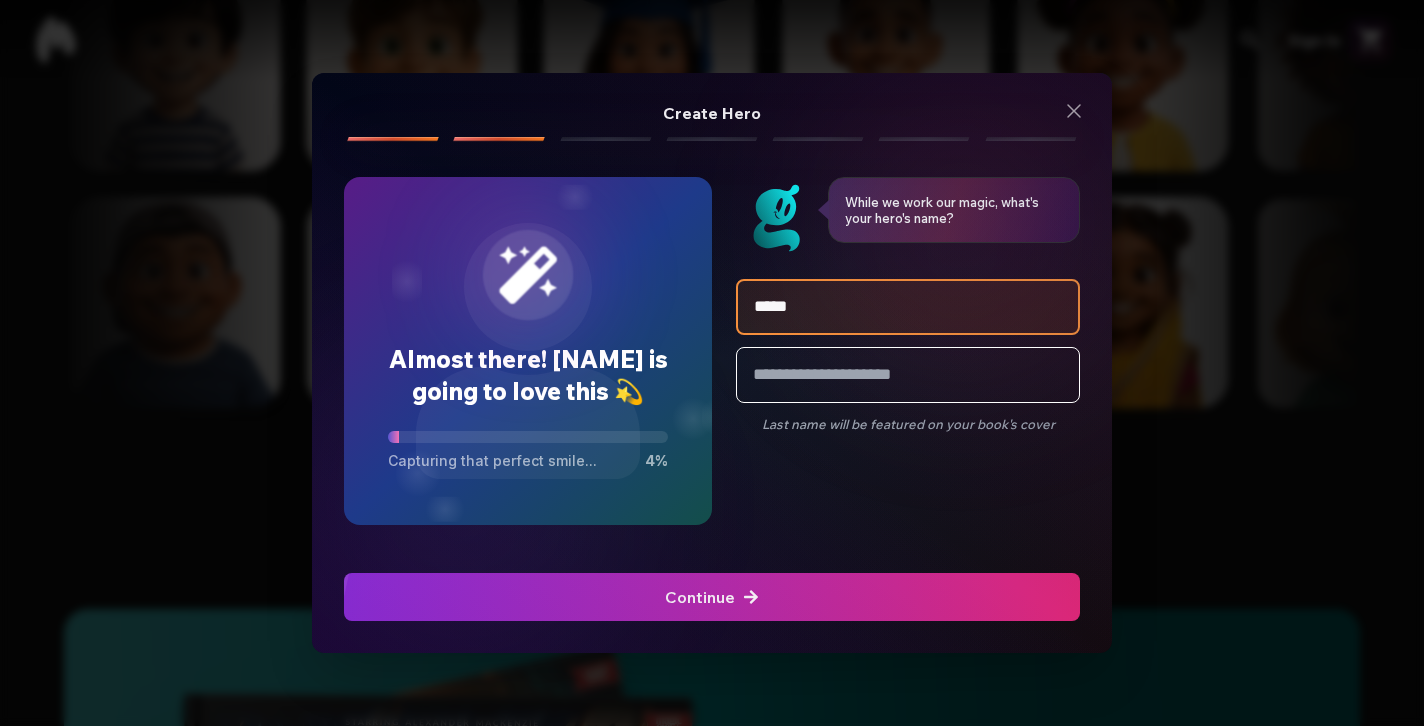 type on "******" 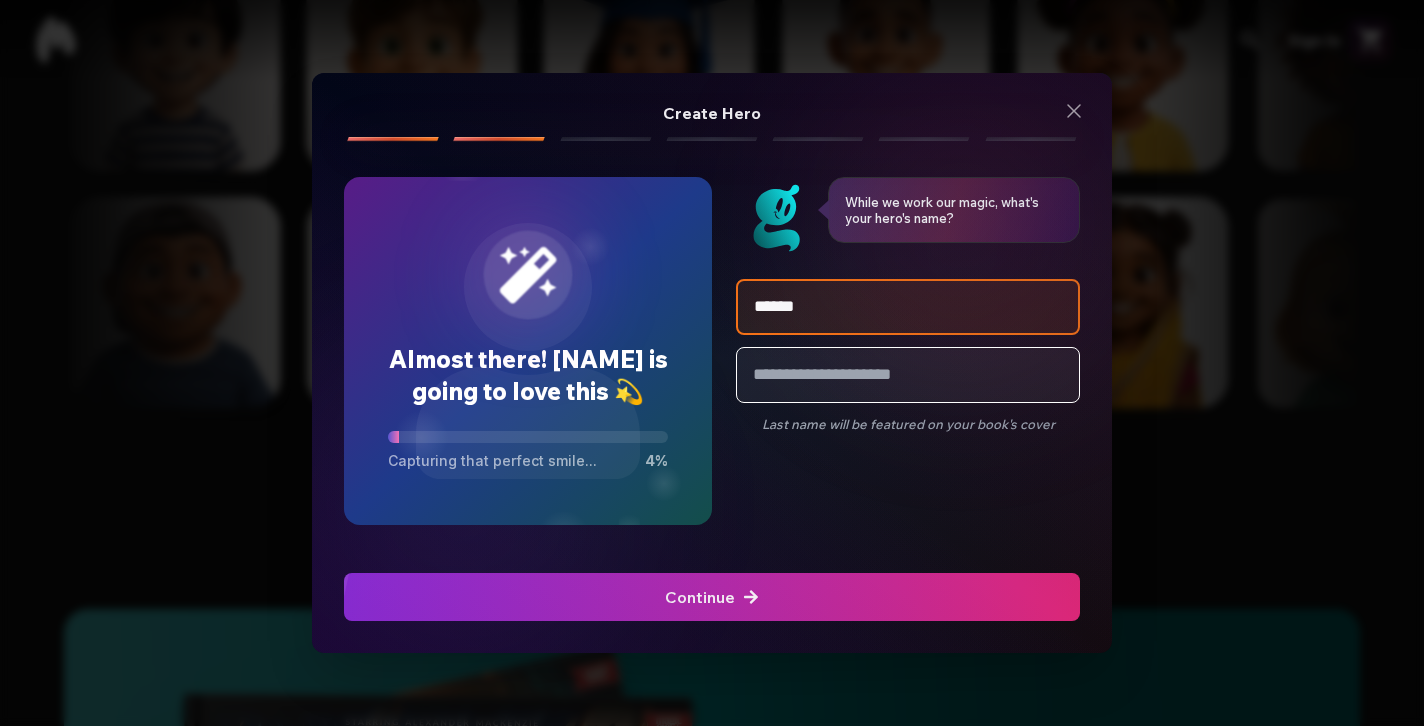 click at bounding box center [908, 375] 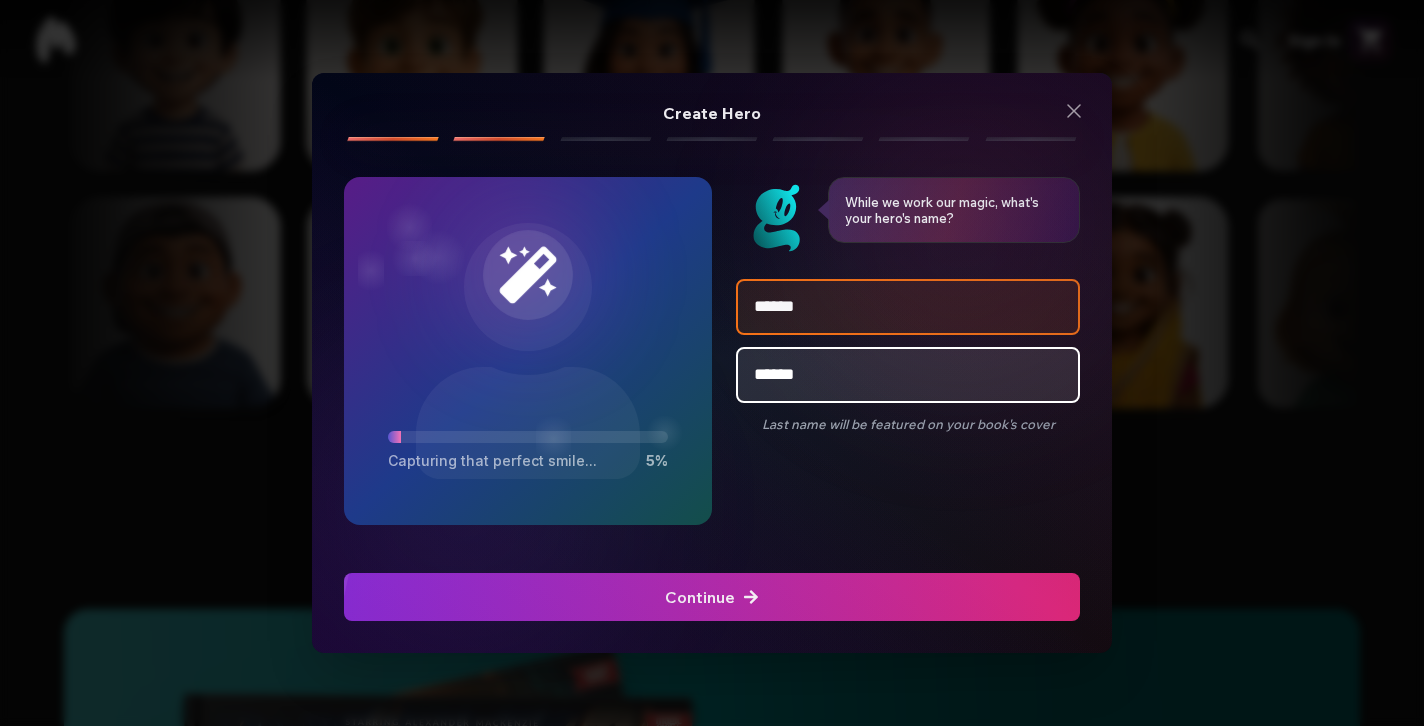 type on "******" 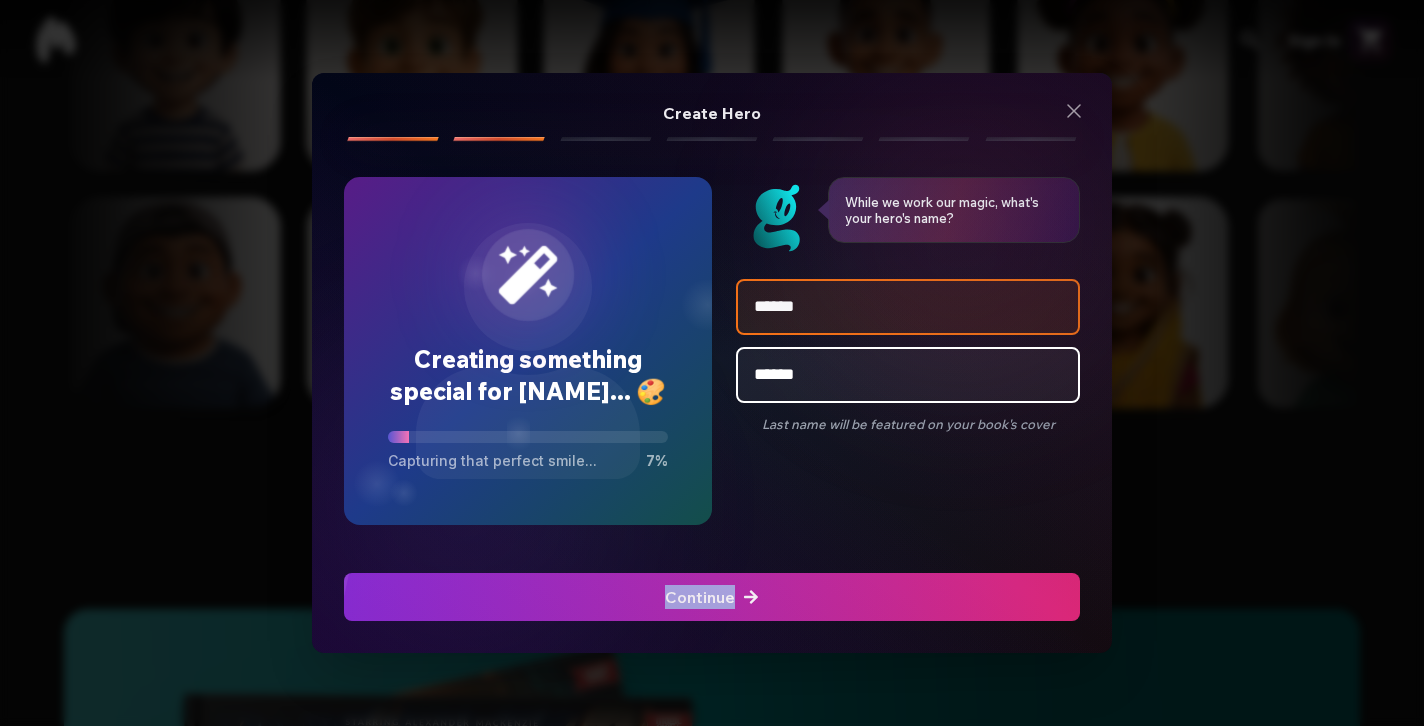 click on "Continue" at bounding box center [712, 597] 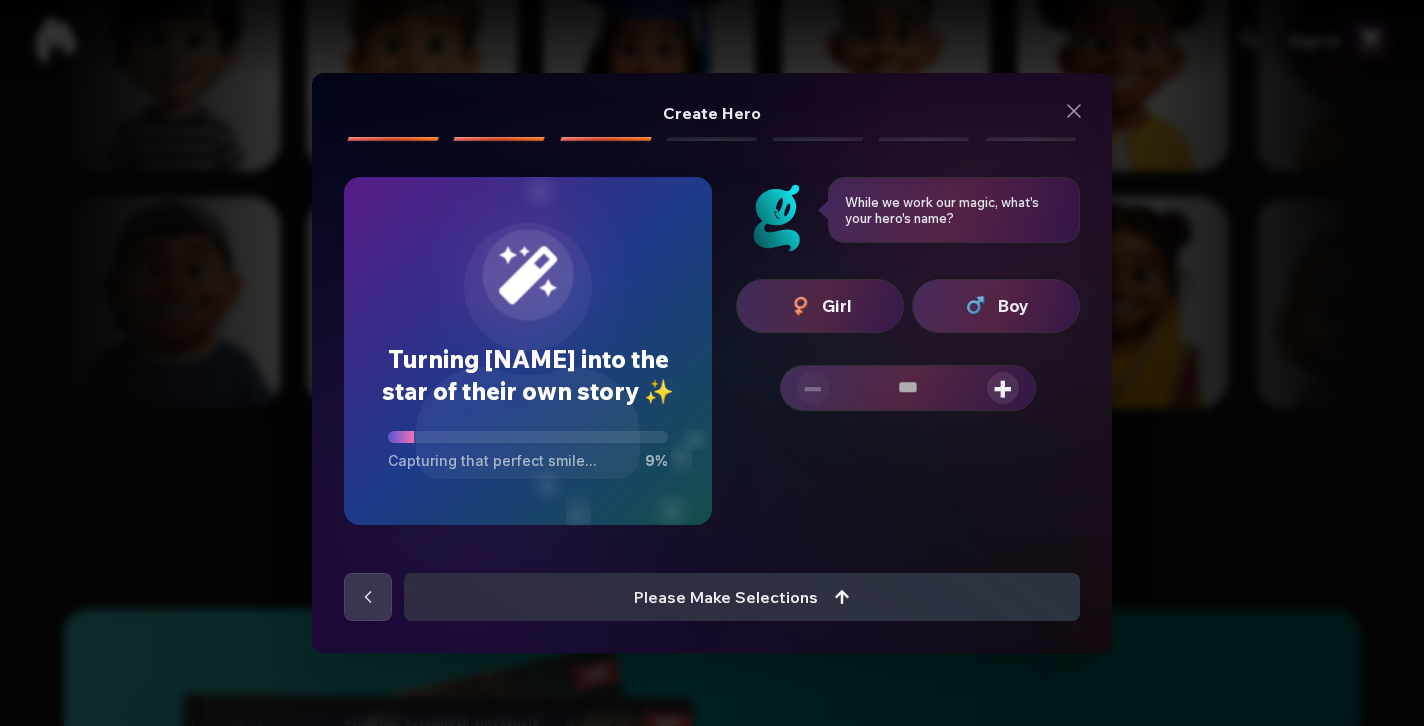 click at bounding box center (976, 306) 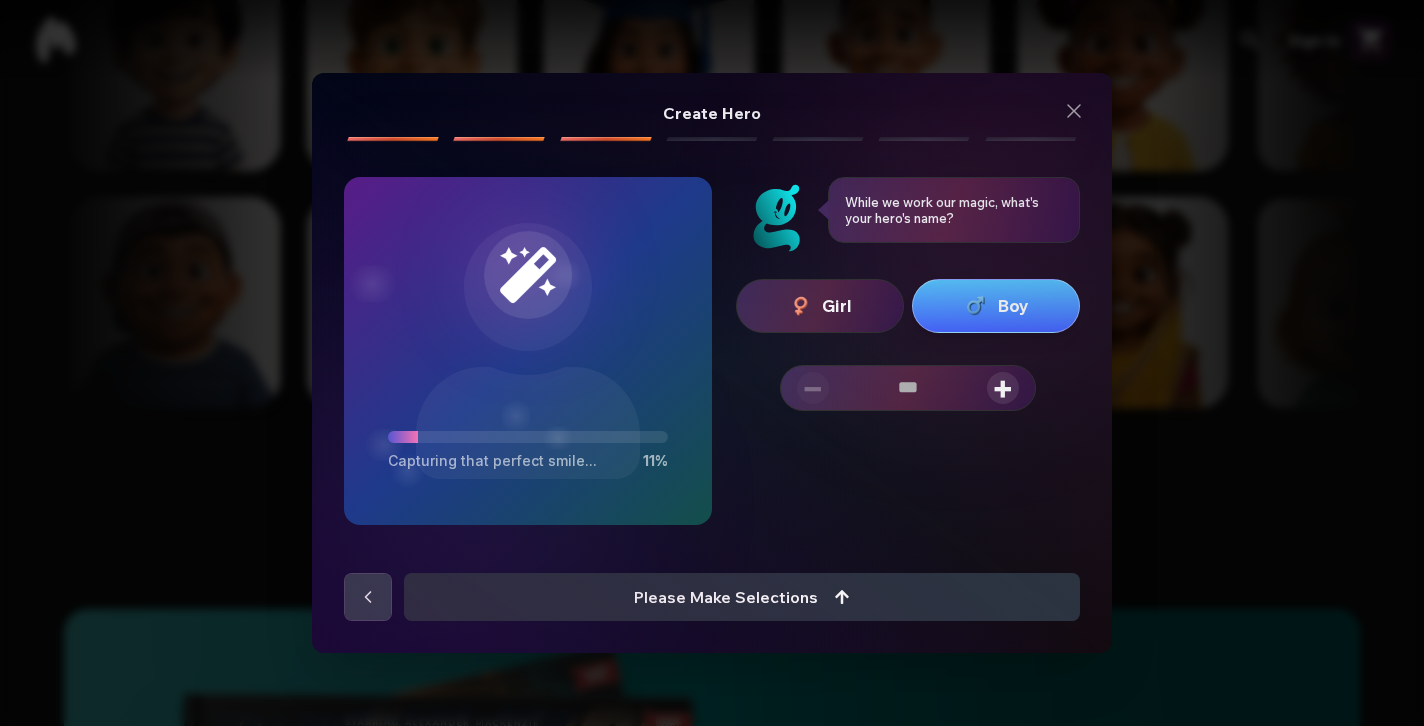 click on "+" at bounding box center [1003, 388] 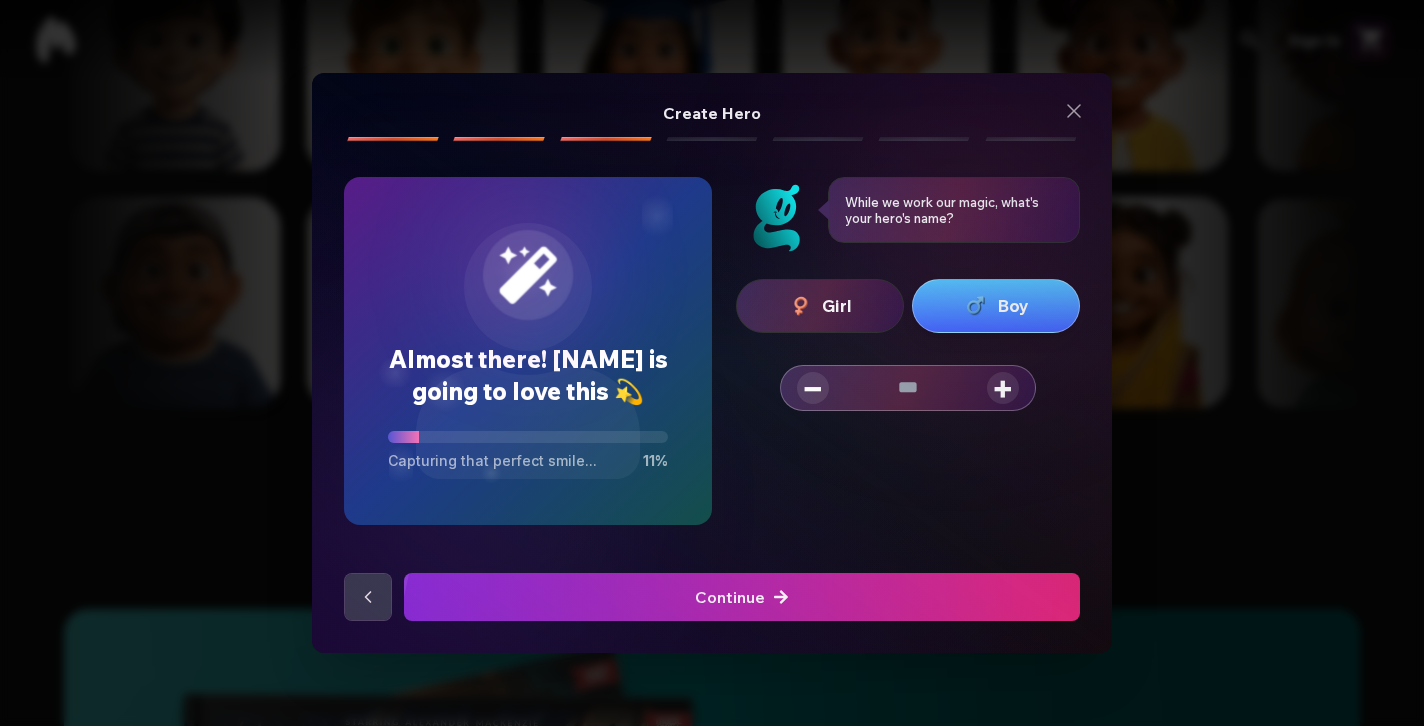 click on "+" at bounding box center (1003, 388) 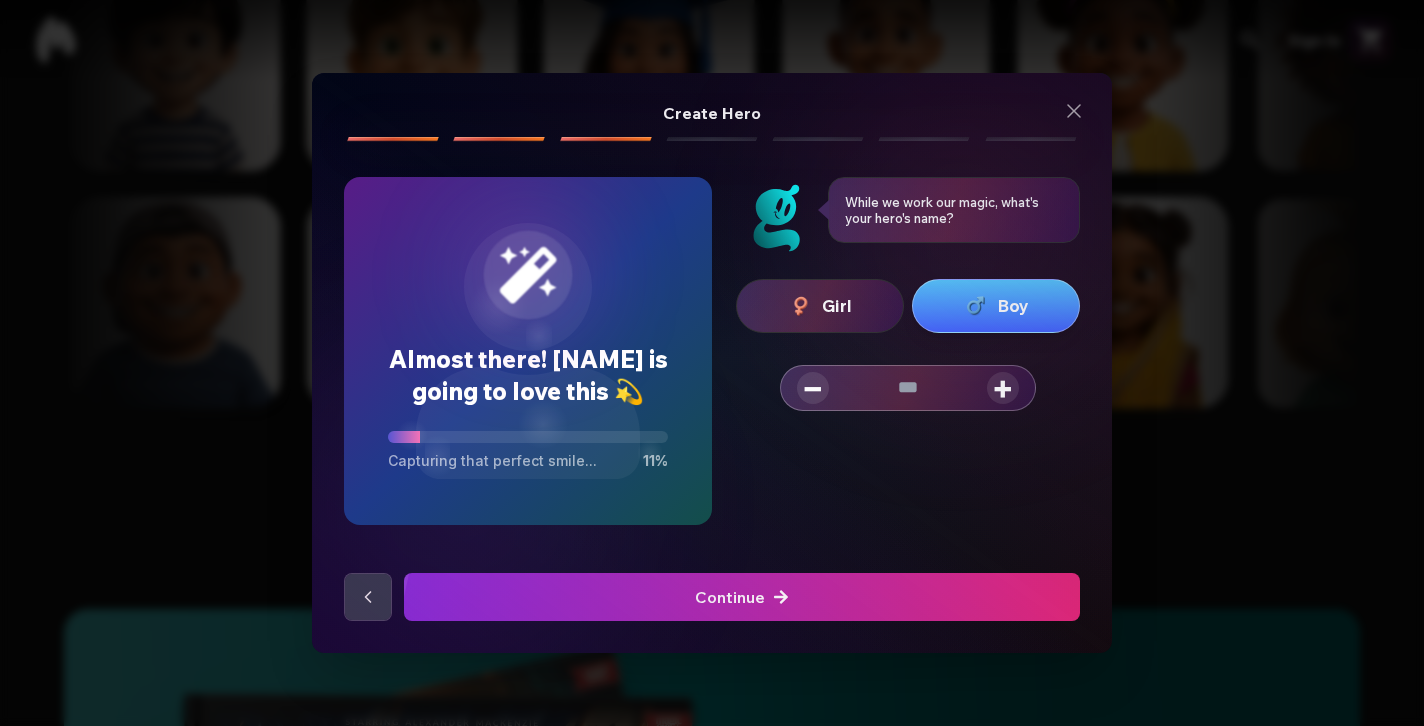 click on "+" at bounding box center (1003, 388) 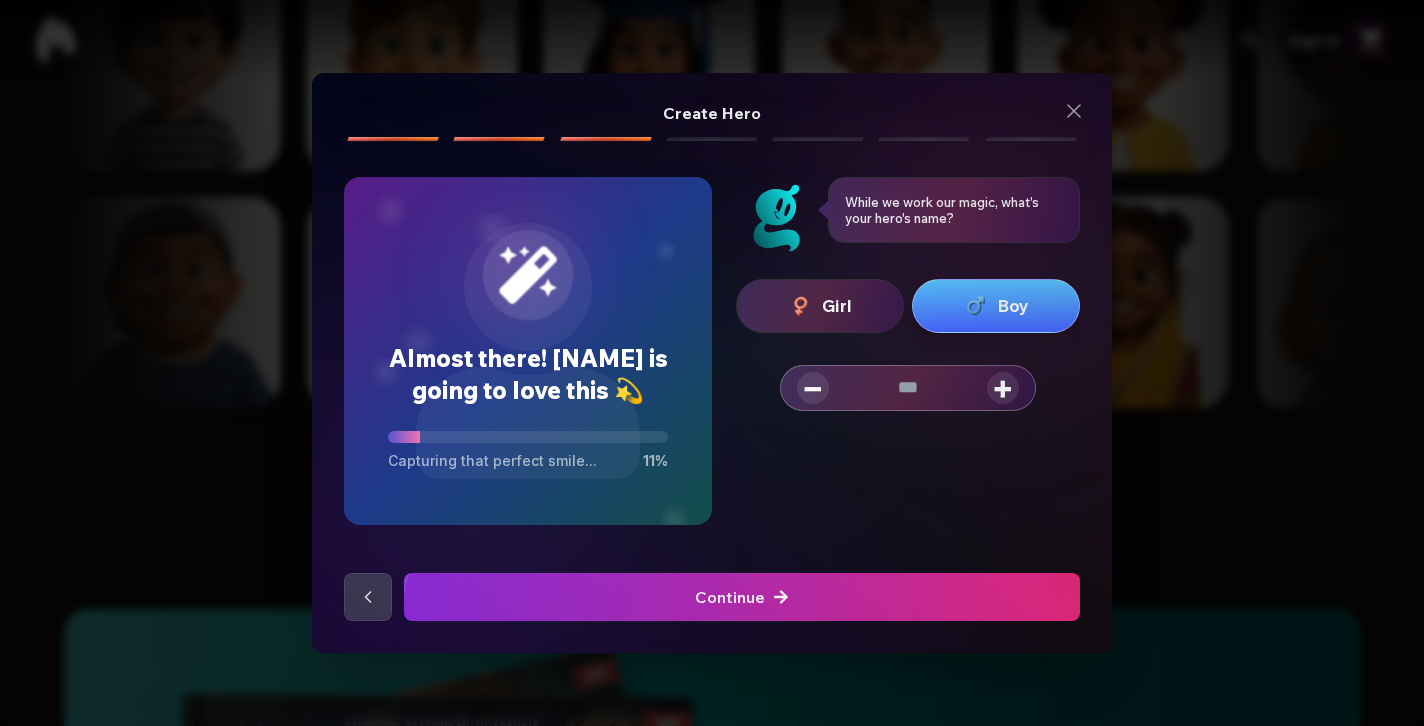 click on "+" at bounding box center [1003, 388] 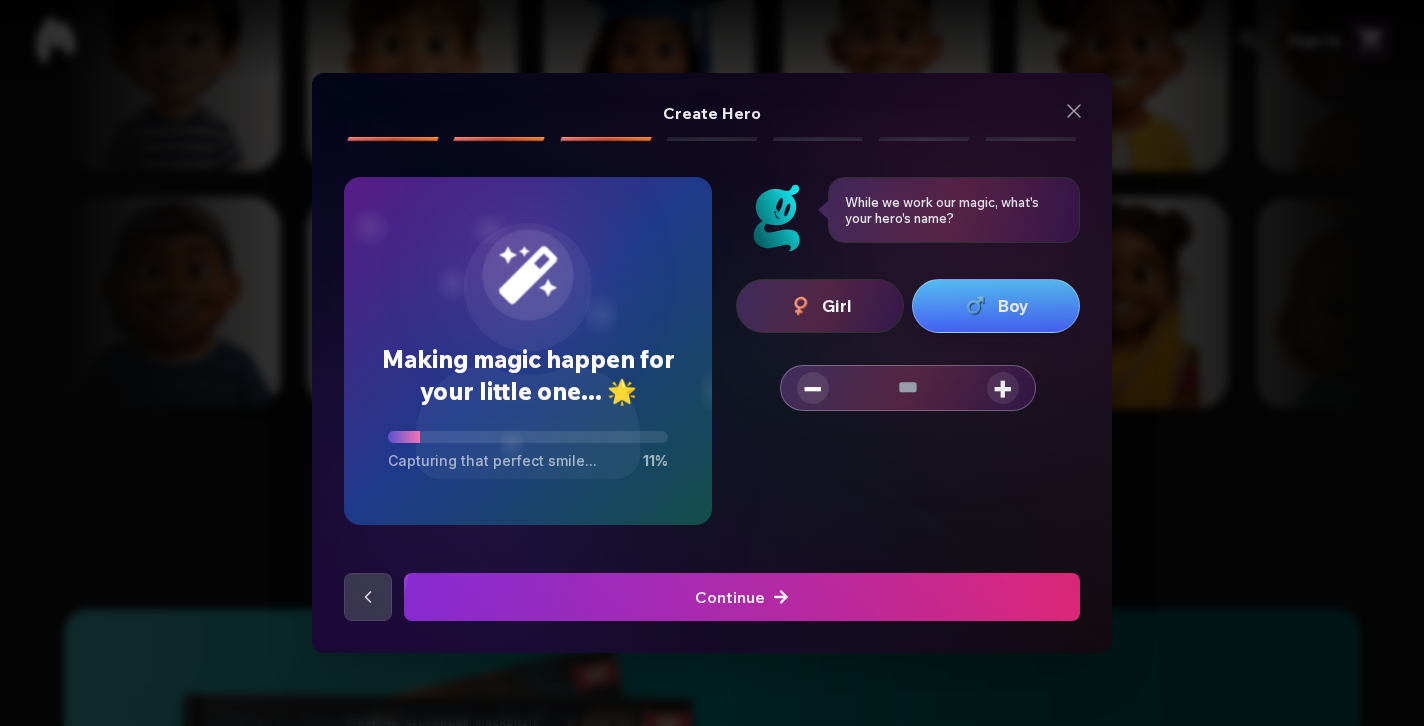 type on "*" 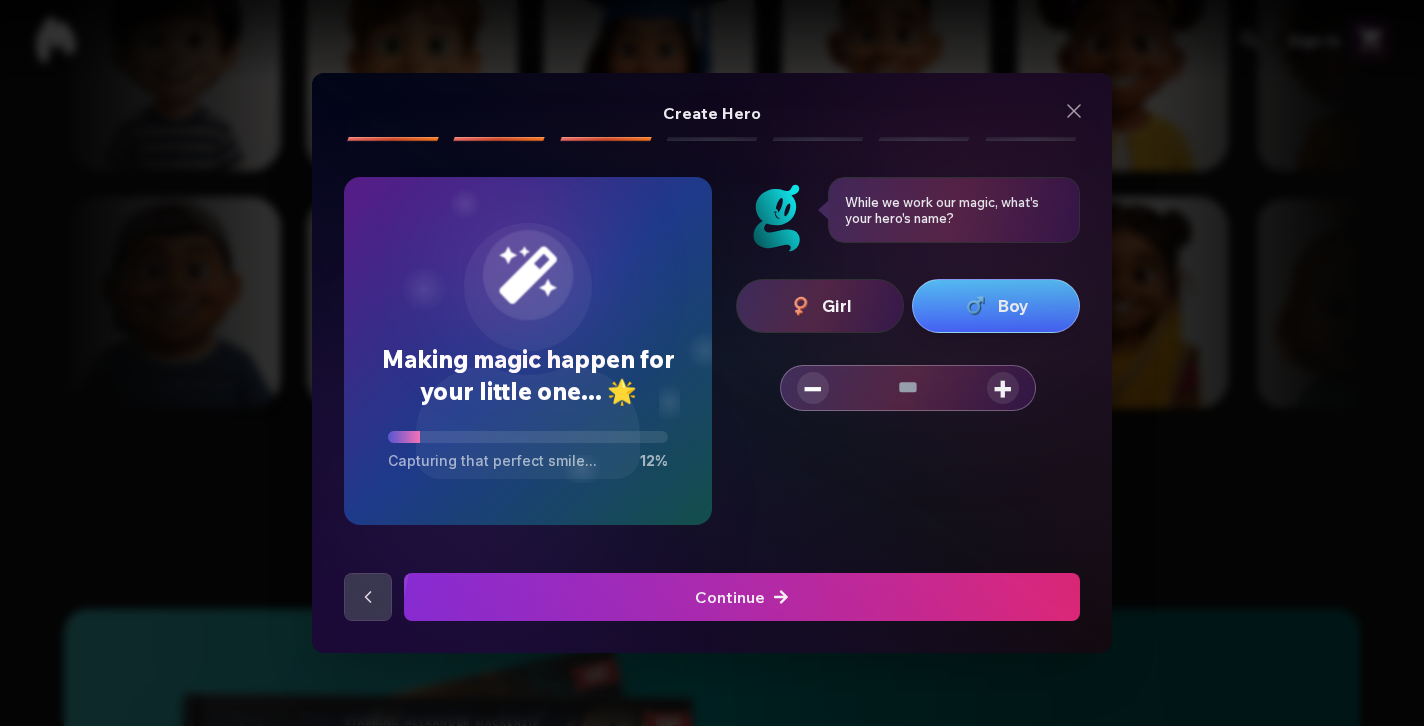 click on "−" at bounding box center [813, 388] 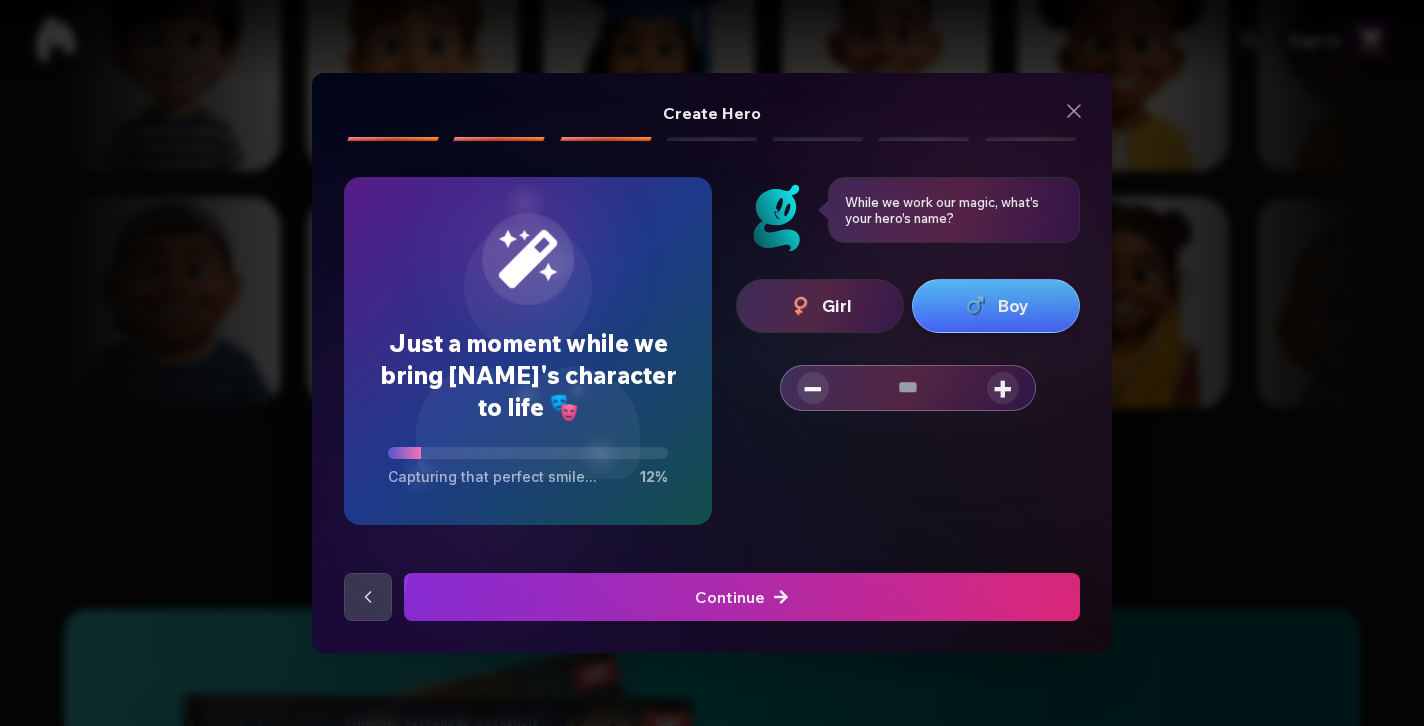 click on "Continue" at bounding box center (742, 597) 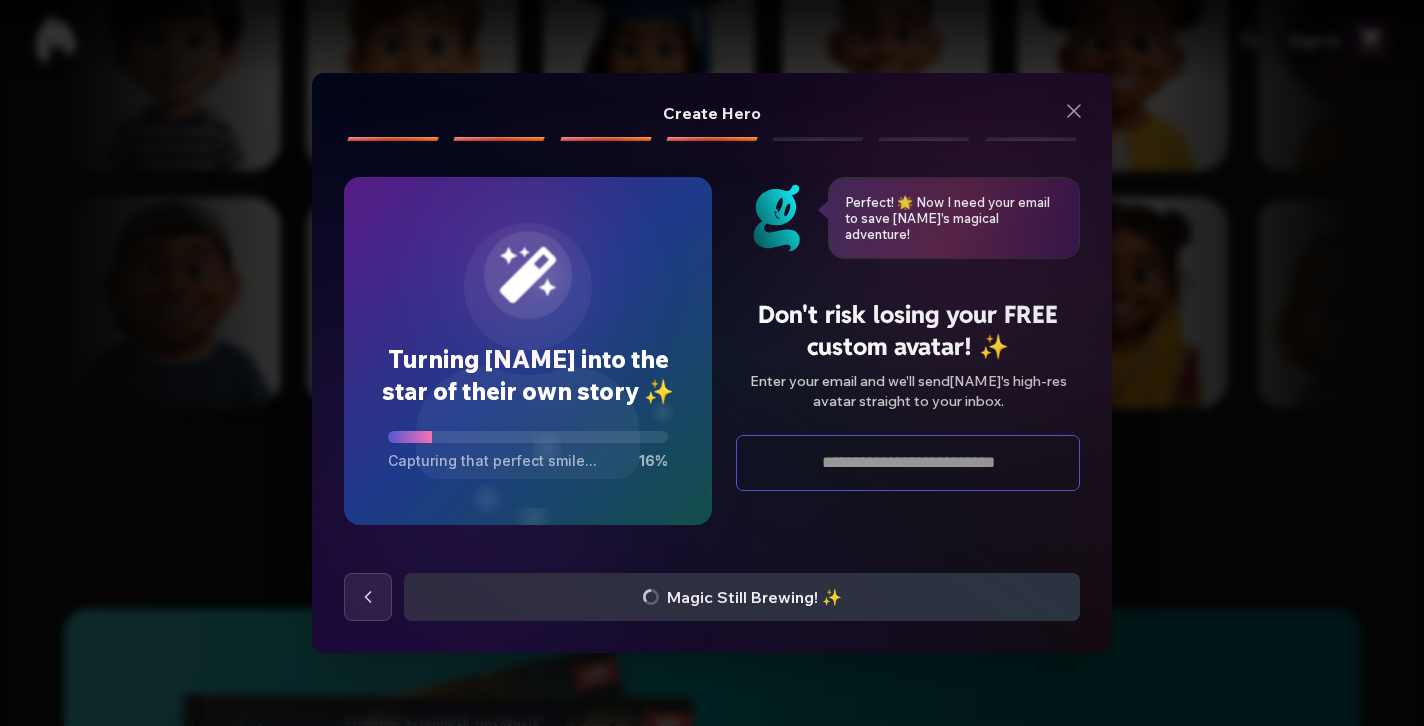 click at bounding box center (908, 463) 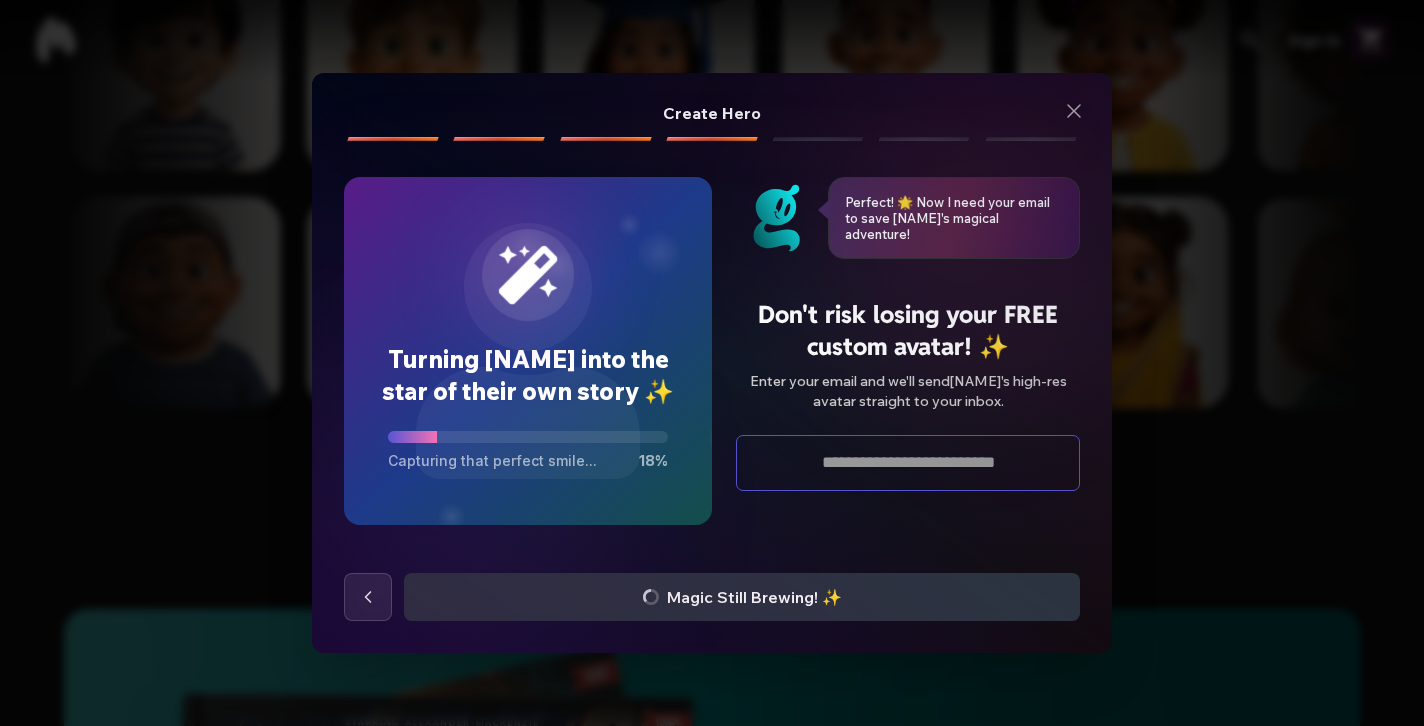 click at bounding box center (908, 463) 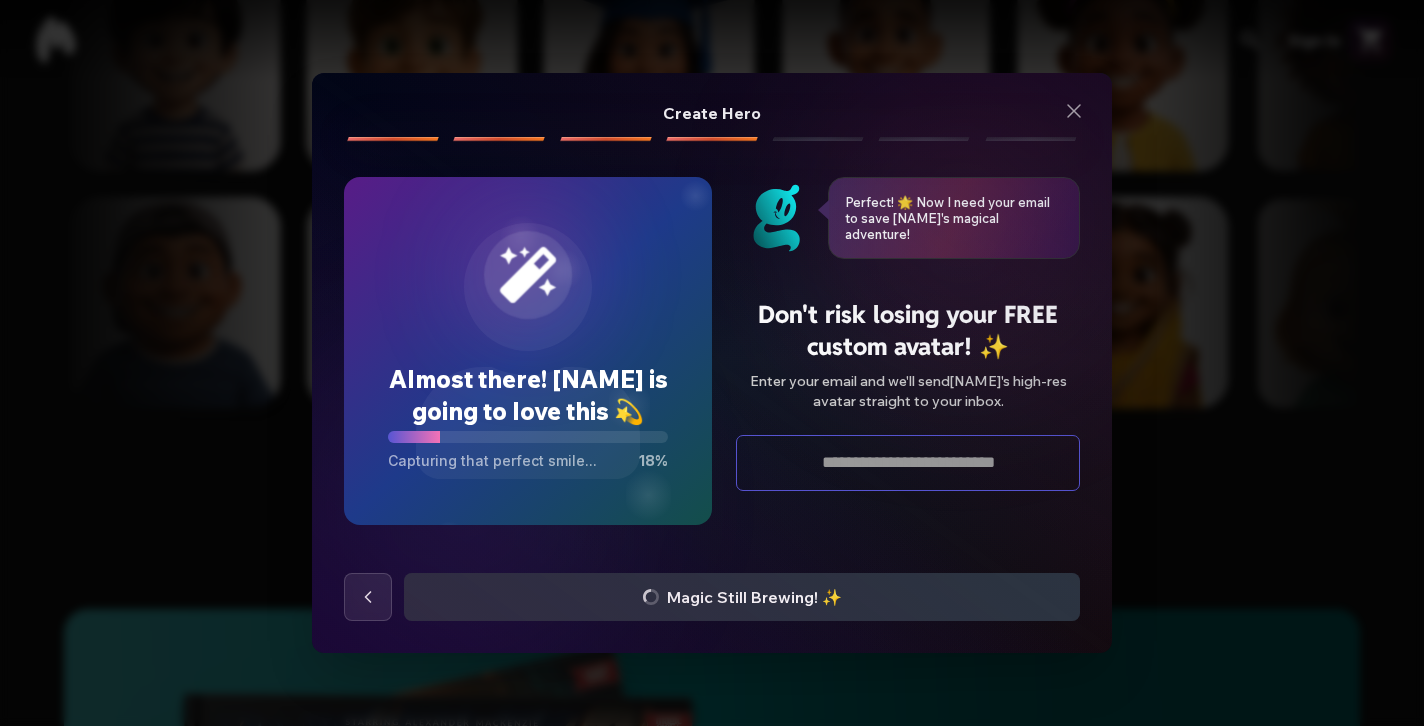 click at bounding box center [908, 463] 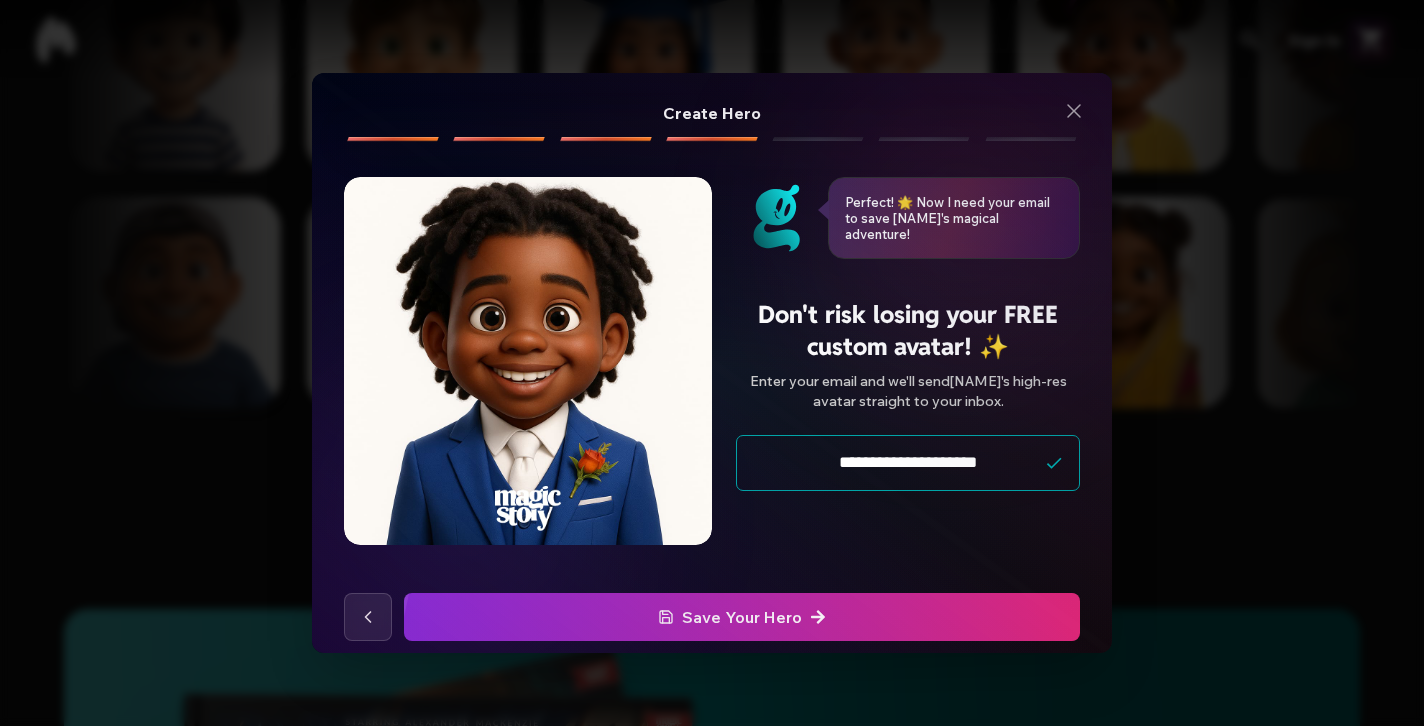 type on "**********" 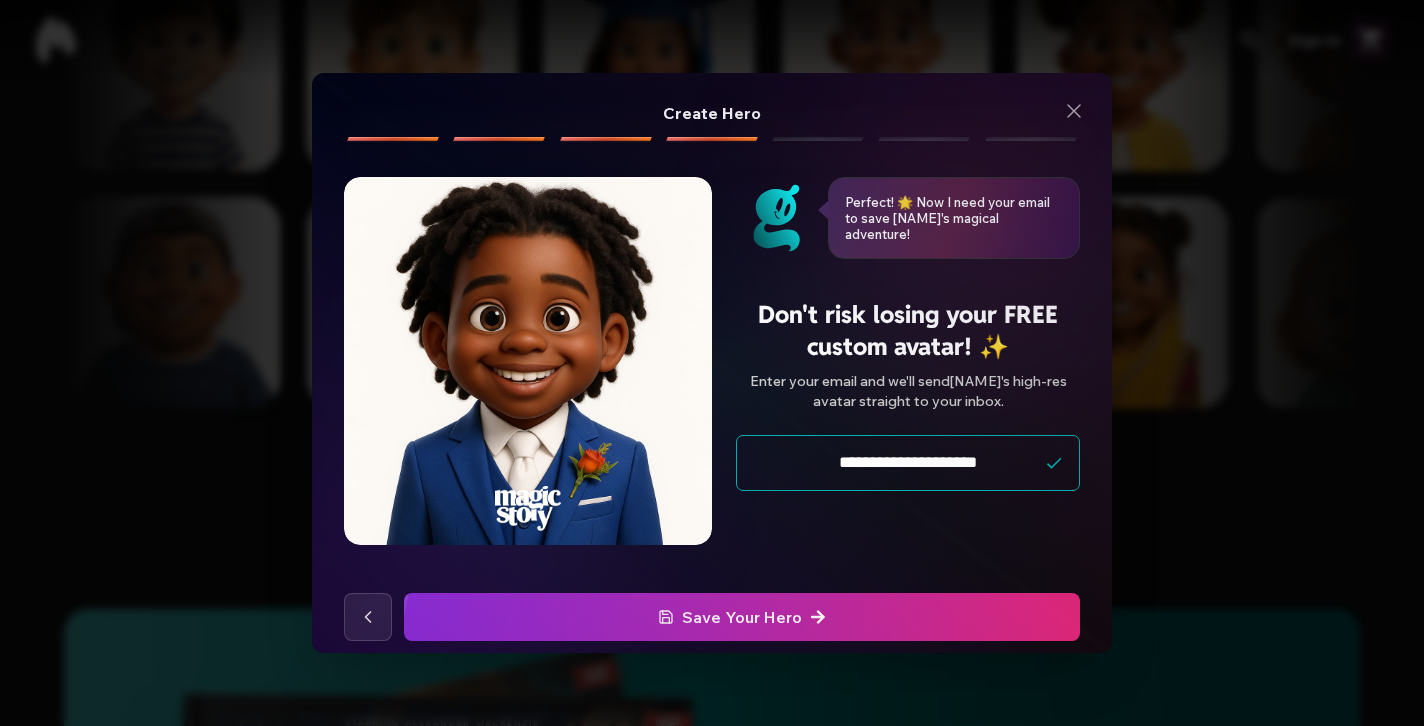 click 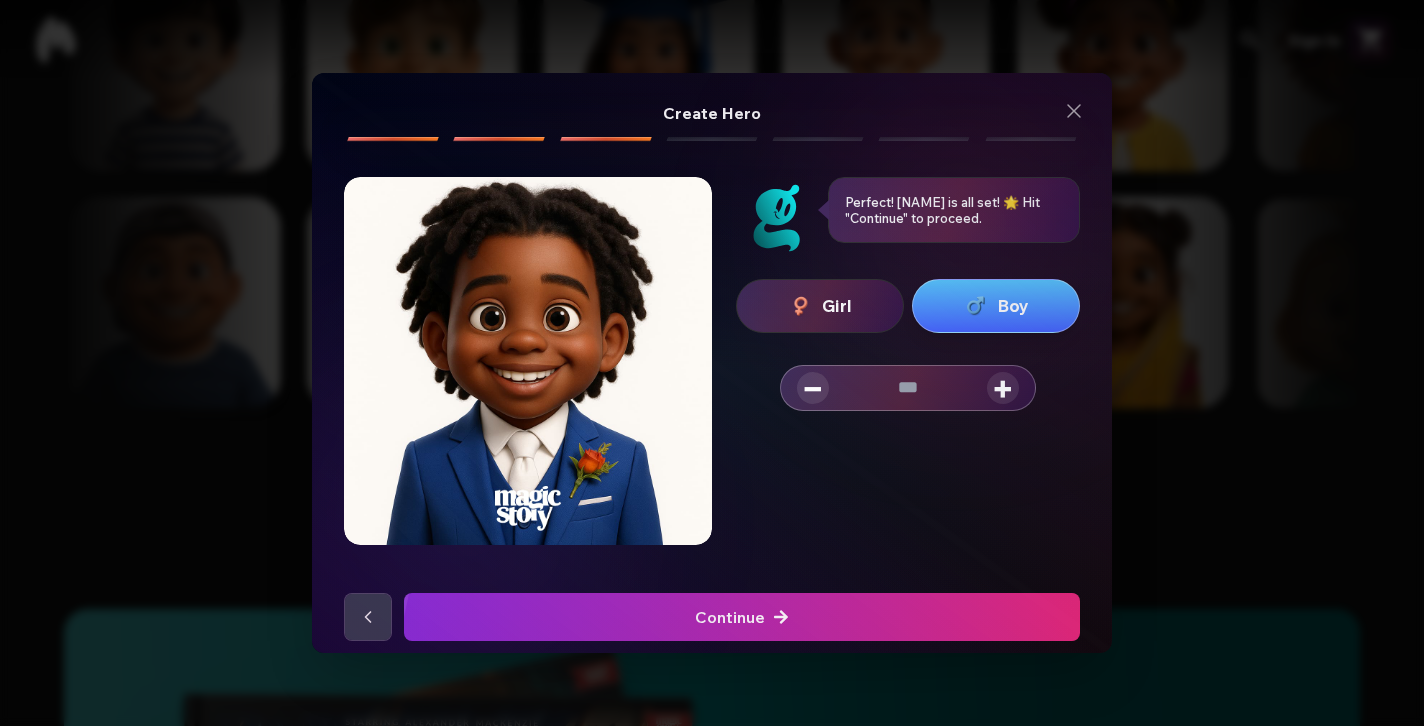 click 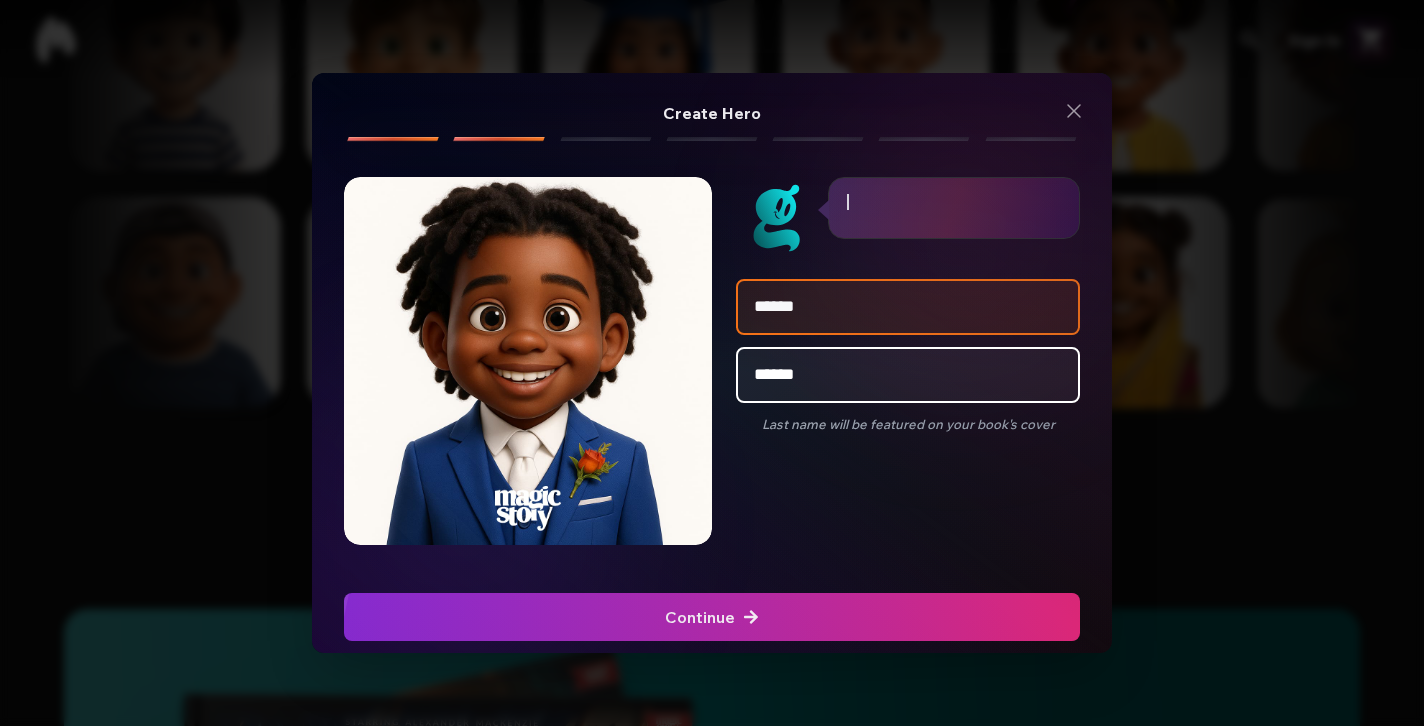click at bounding box center (712, 617) 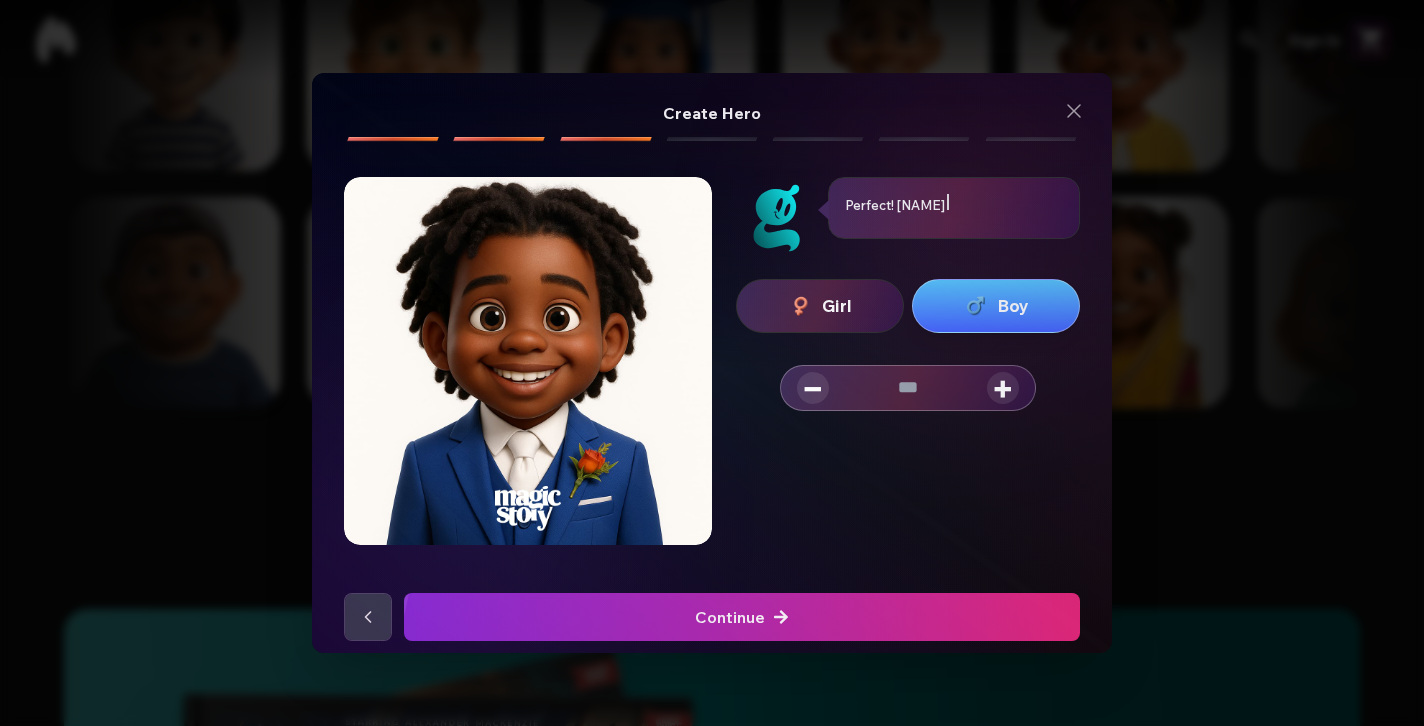 click 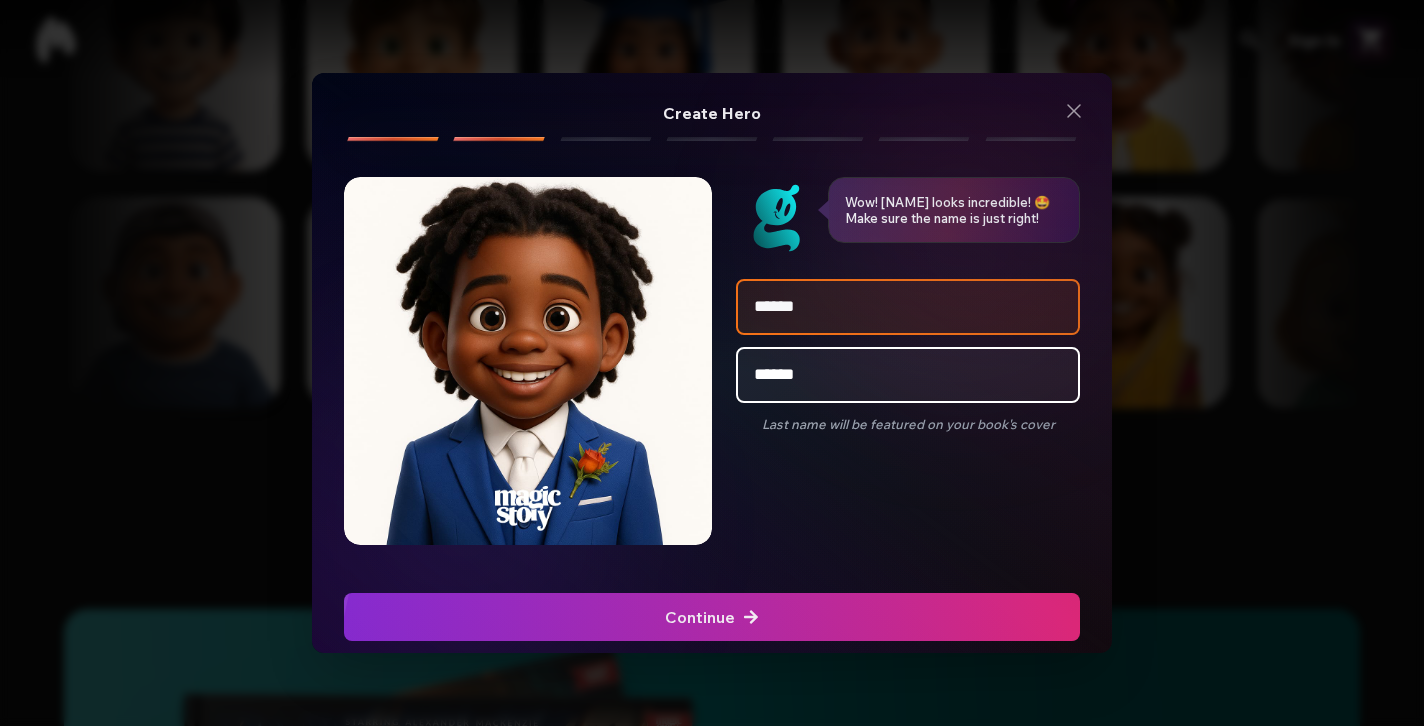 click 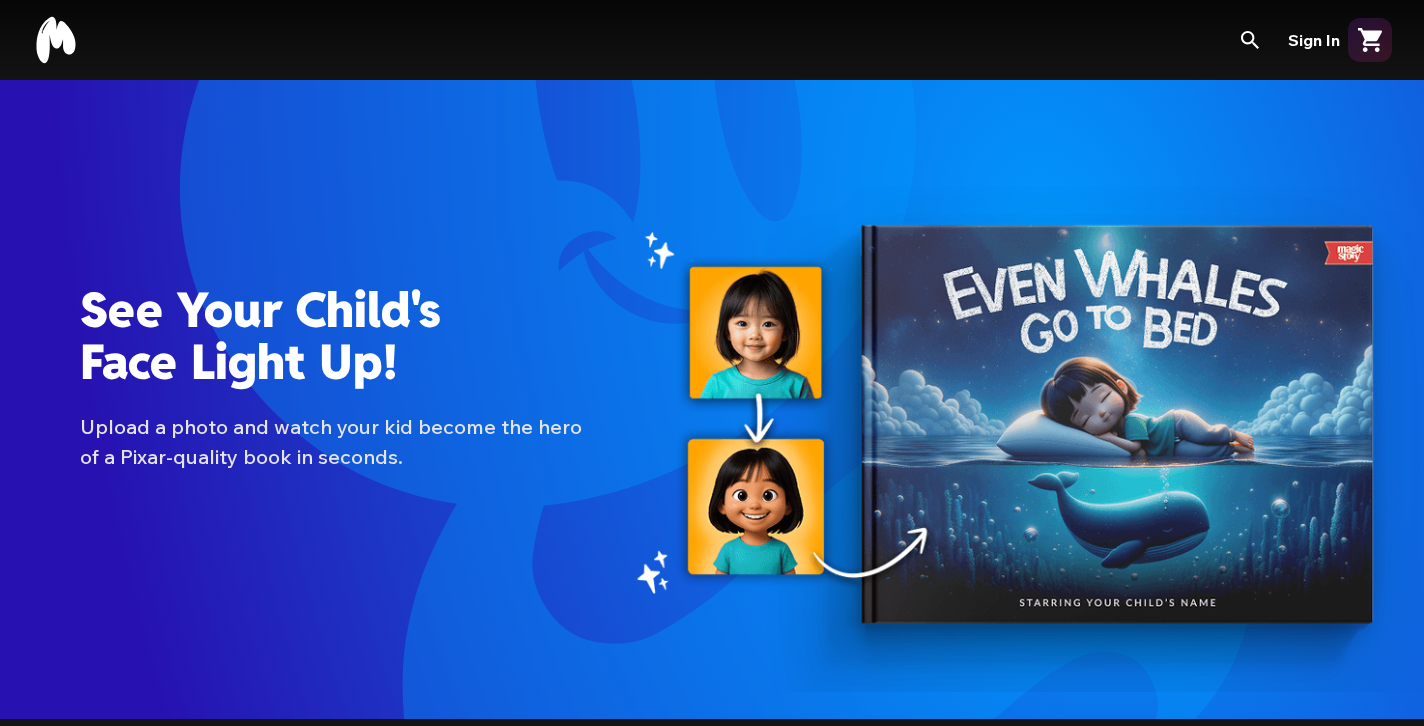 scroll, scrollTop: 1972, scrollLeft: 0, axis: vertical 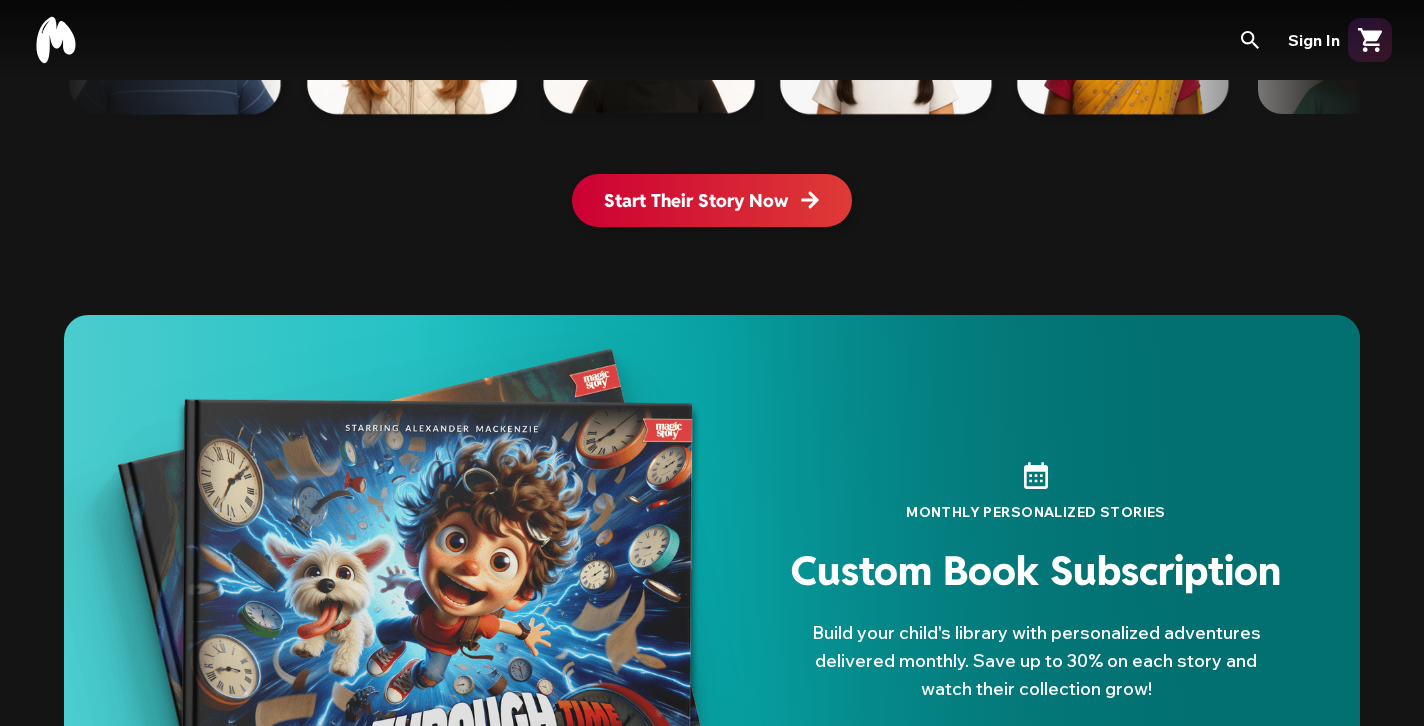 click at bounding box center [-6637, 12] 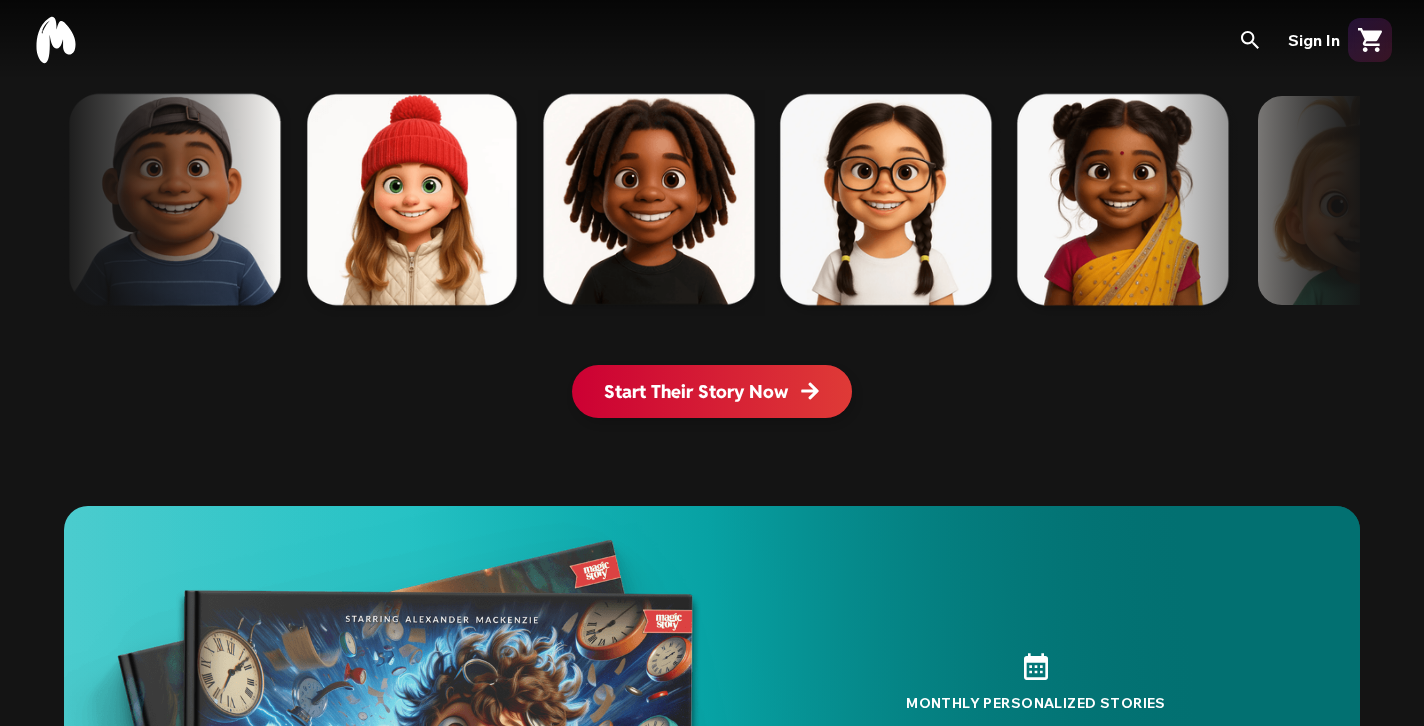 click on "Start Their Story Now" at bounding box center [712, 391] 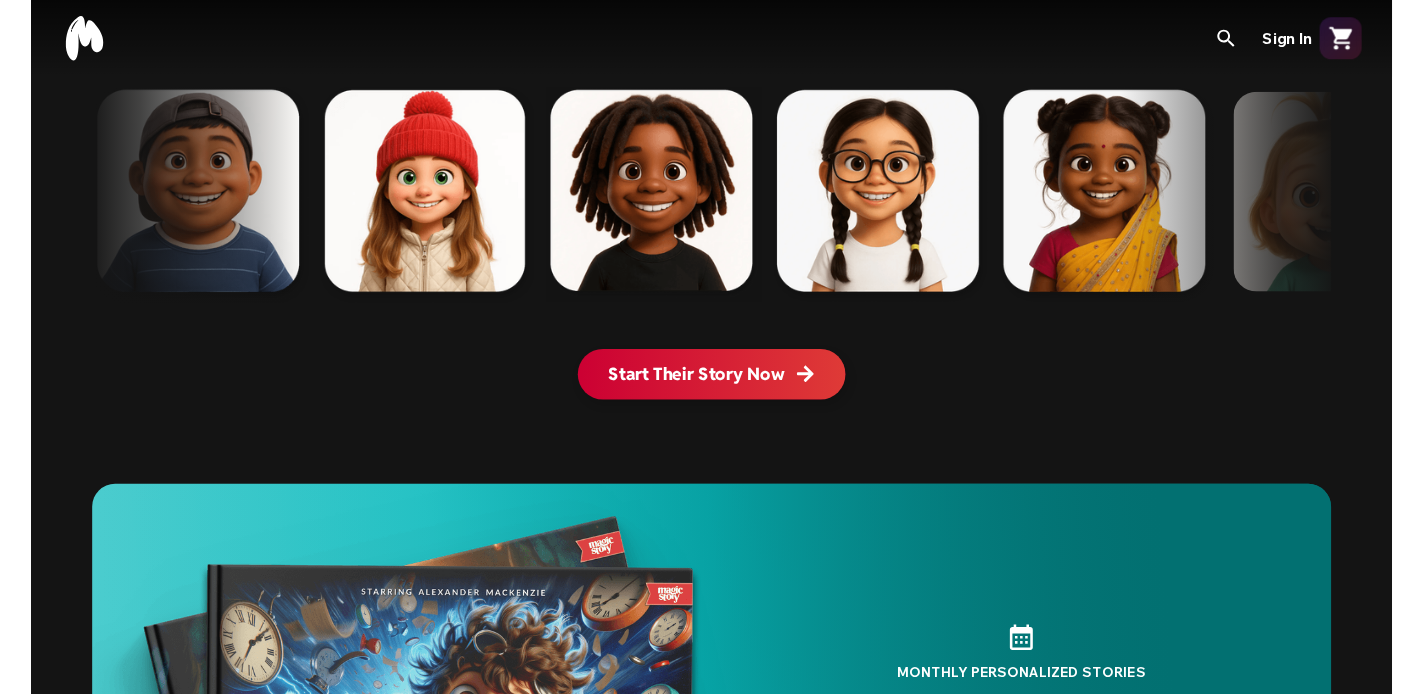 scroll, scrollTop: 0, scrollLeft: 0, axis: both 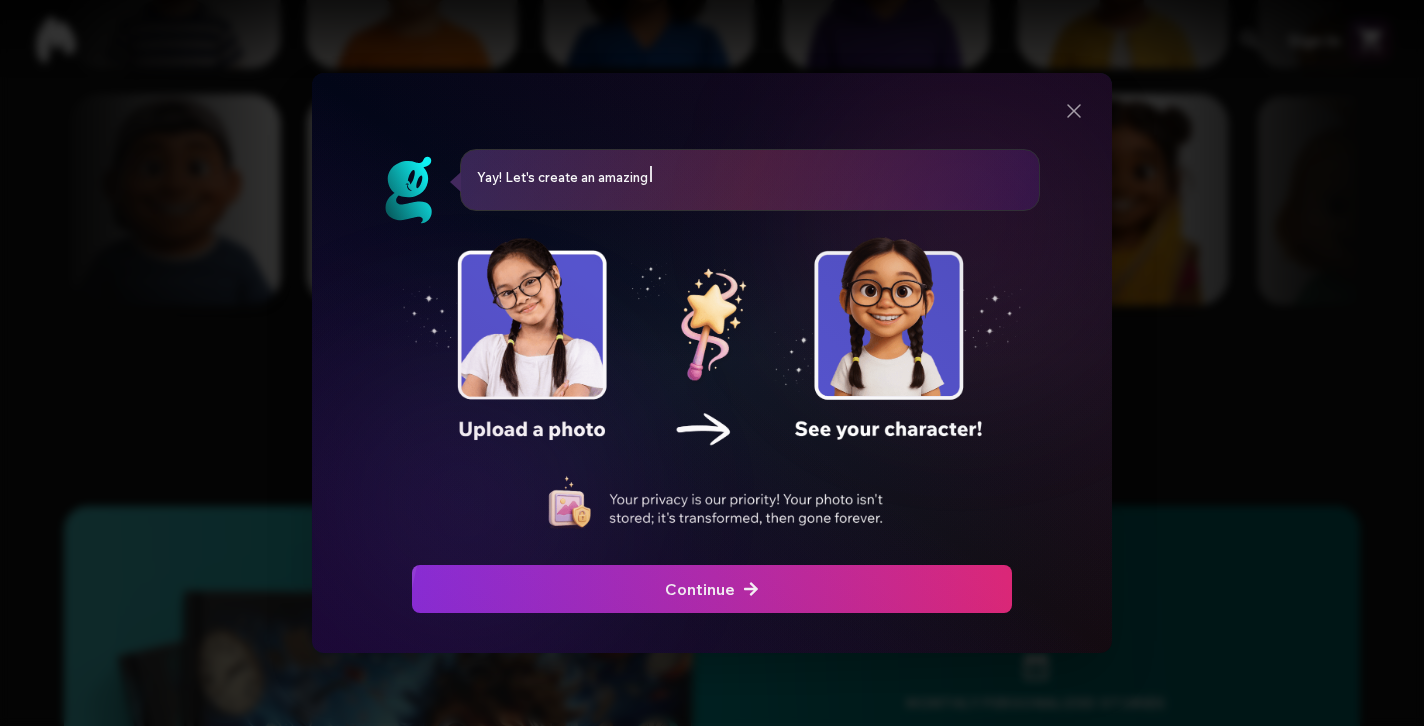 click on "Continue" at bounding box center [712, 589] 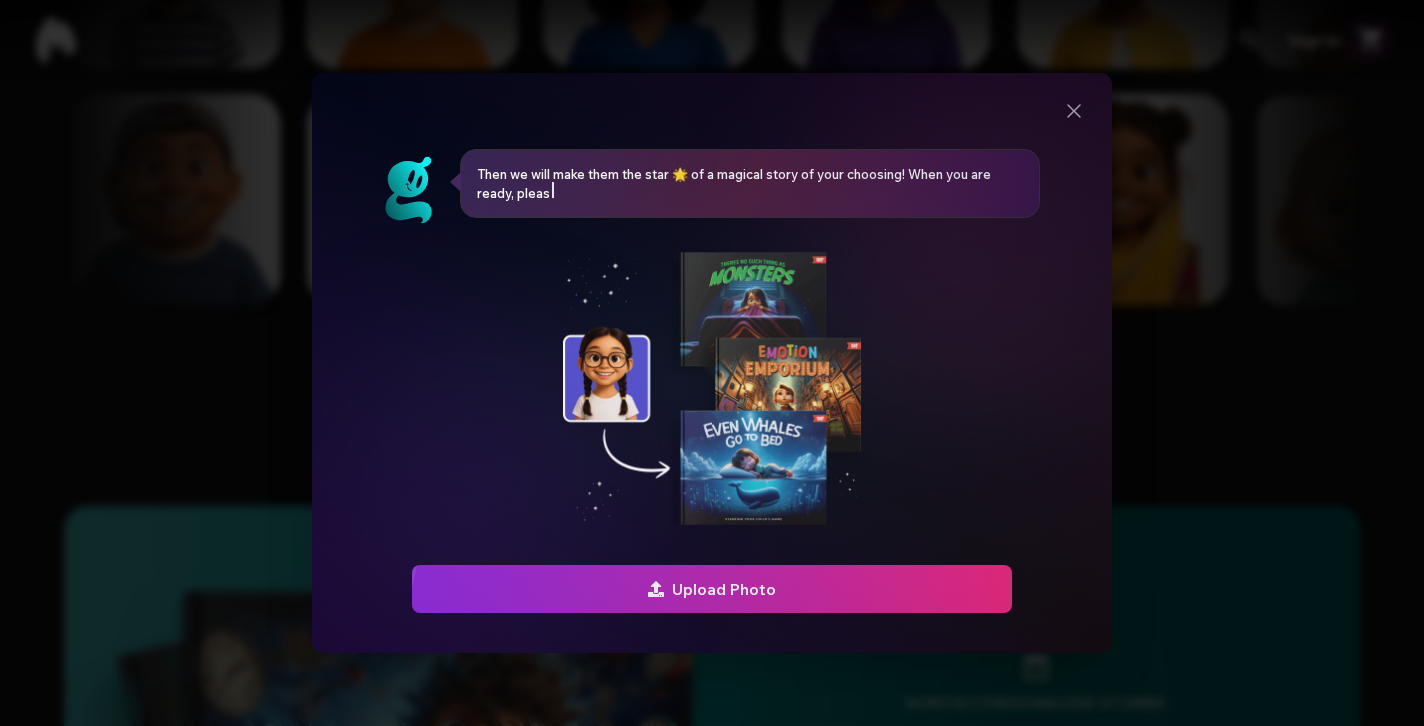 click on "Upload Photo" at bounding box center [712, 589] 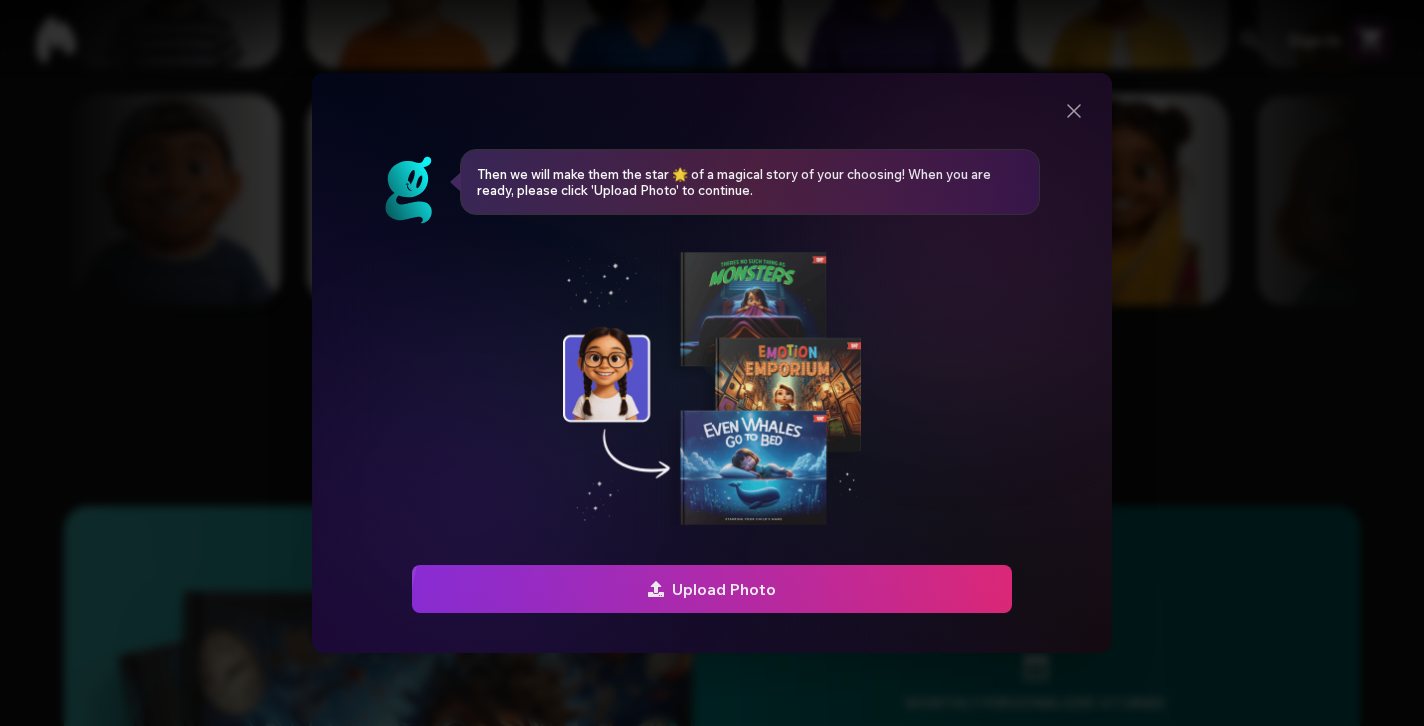 type on "**********" 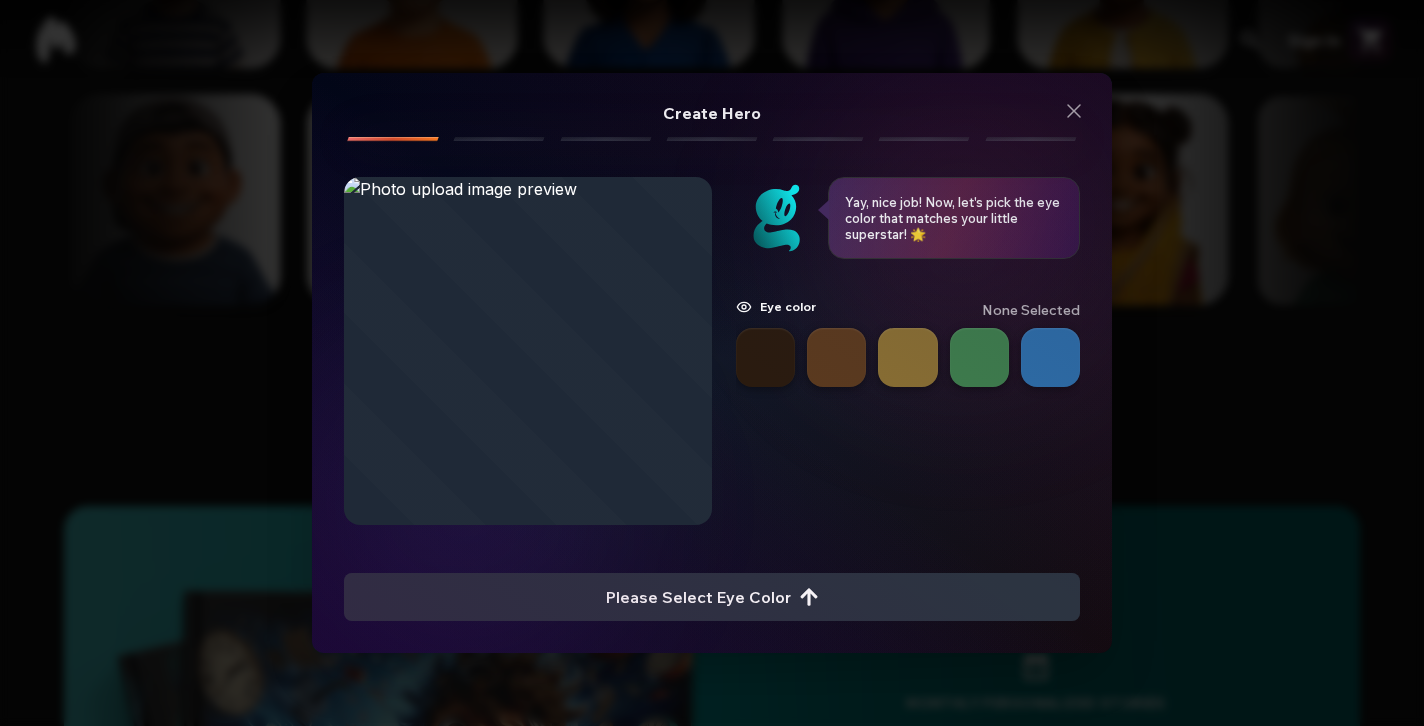 click at bounding box center (765, 357) 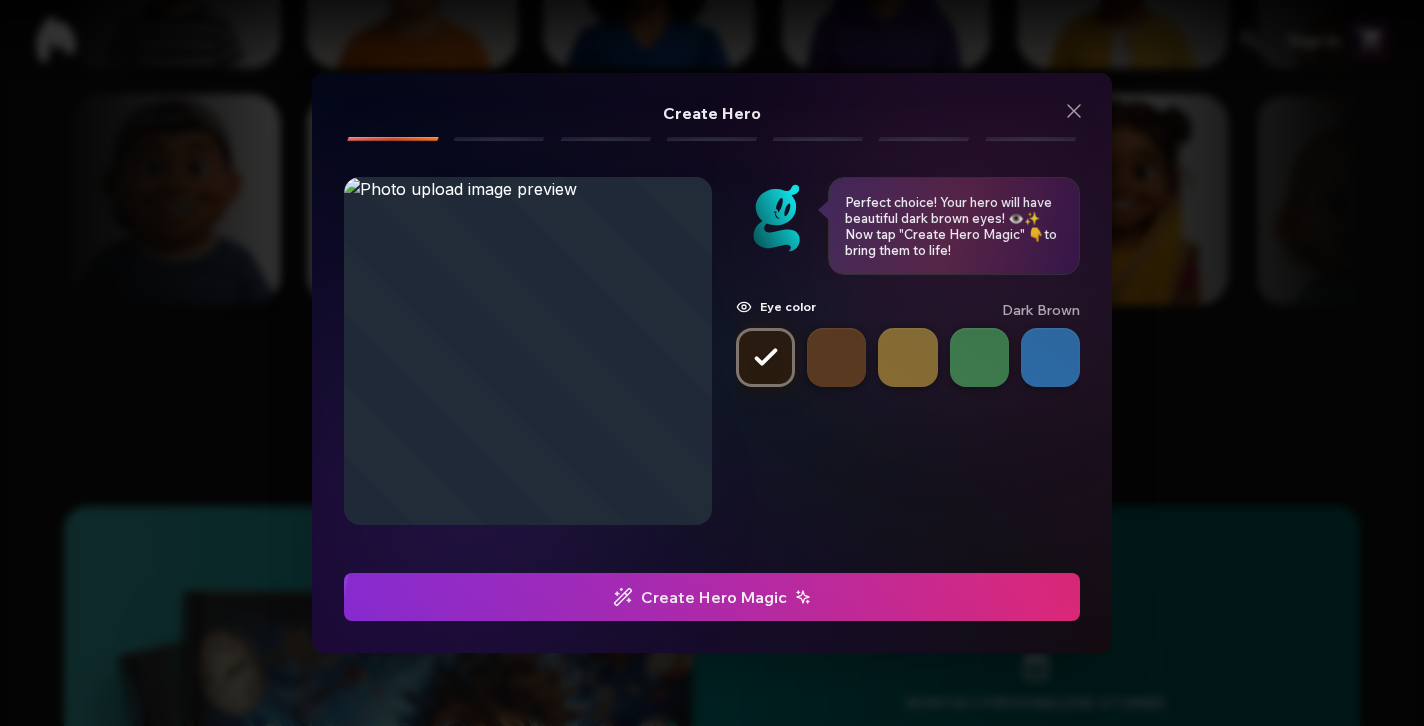 click on "Create Hero Magic" at bounding box center [712, 597] 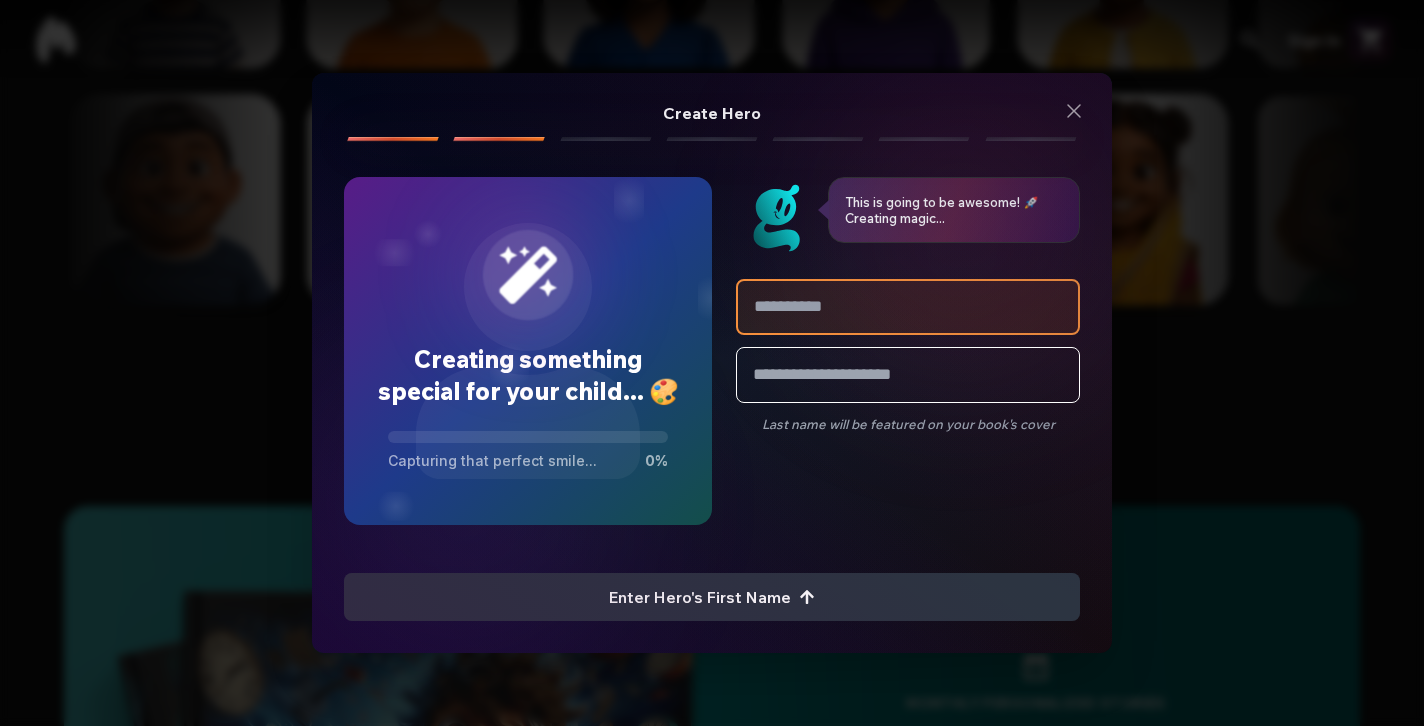 click at bounding box center (908, 307) 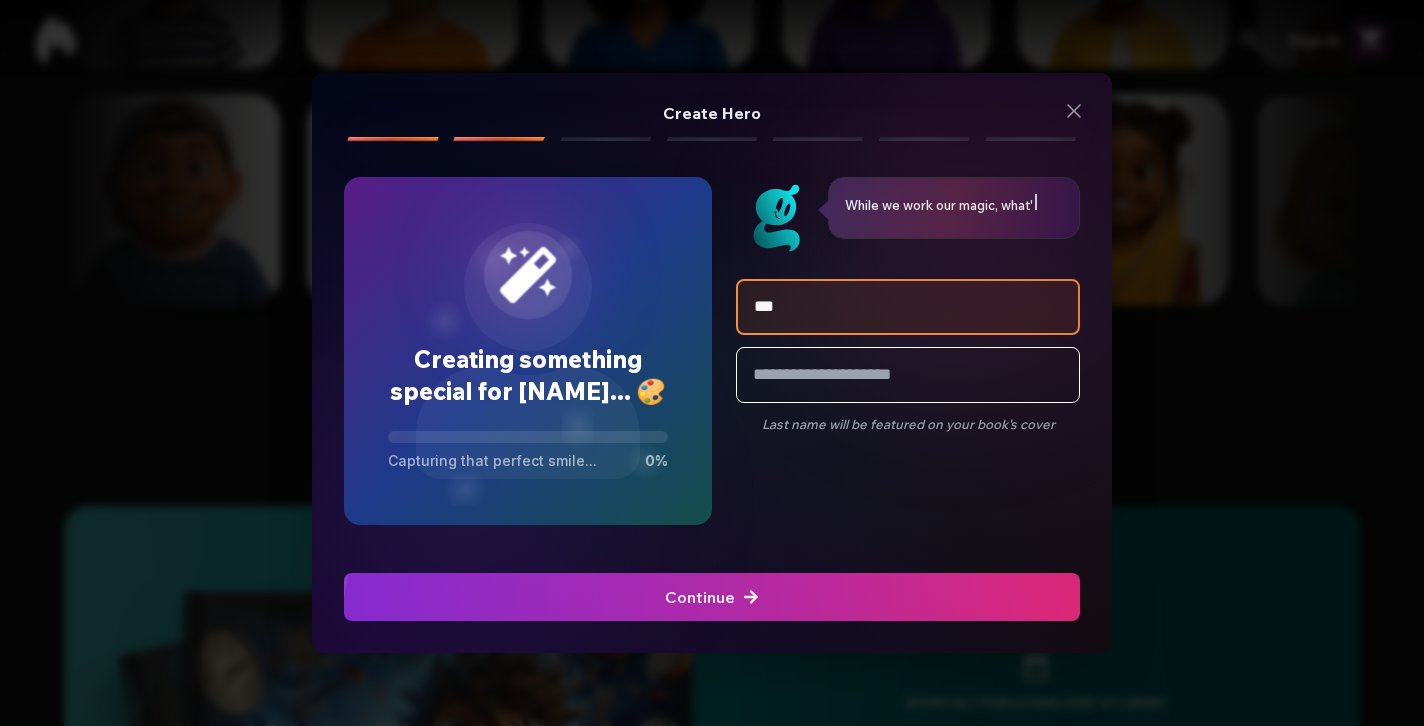 type on "***" 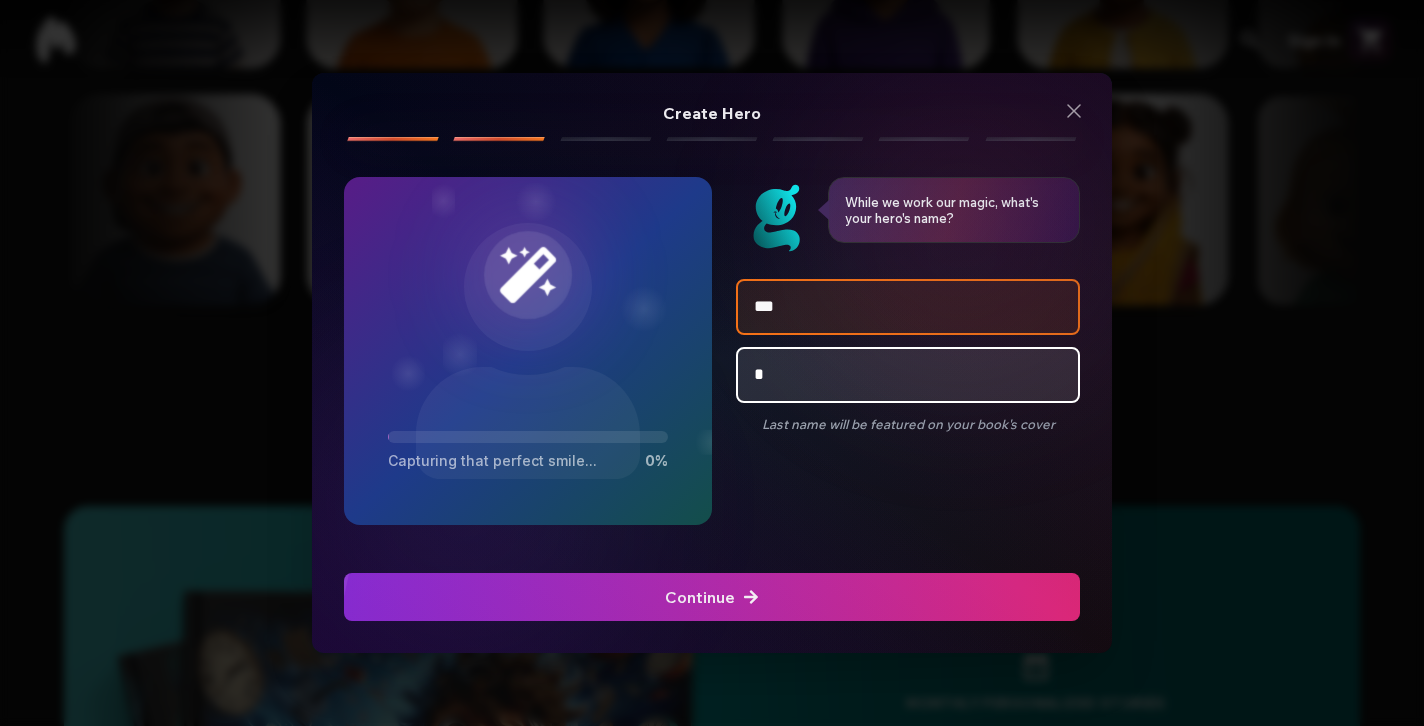 click on "*" at bounding box center [908, 375] 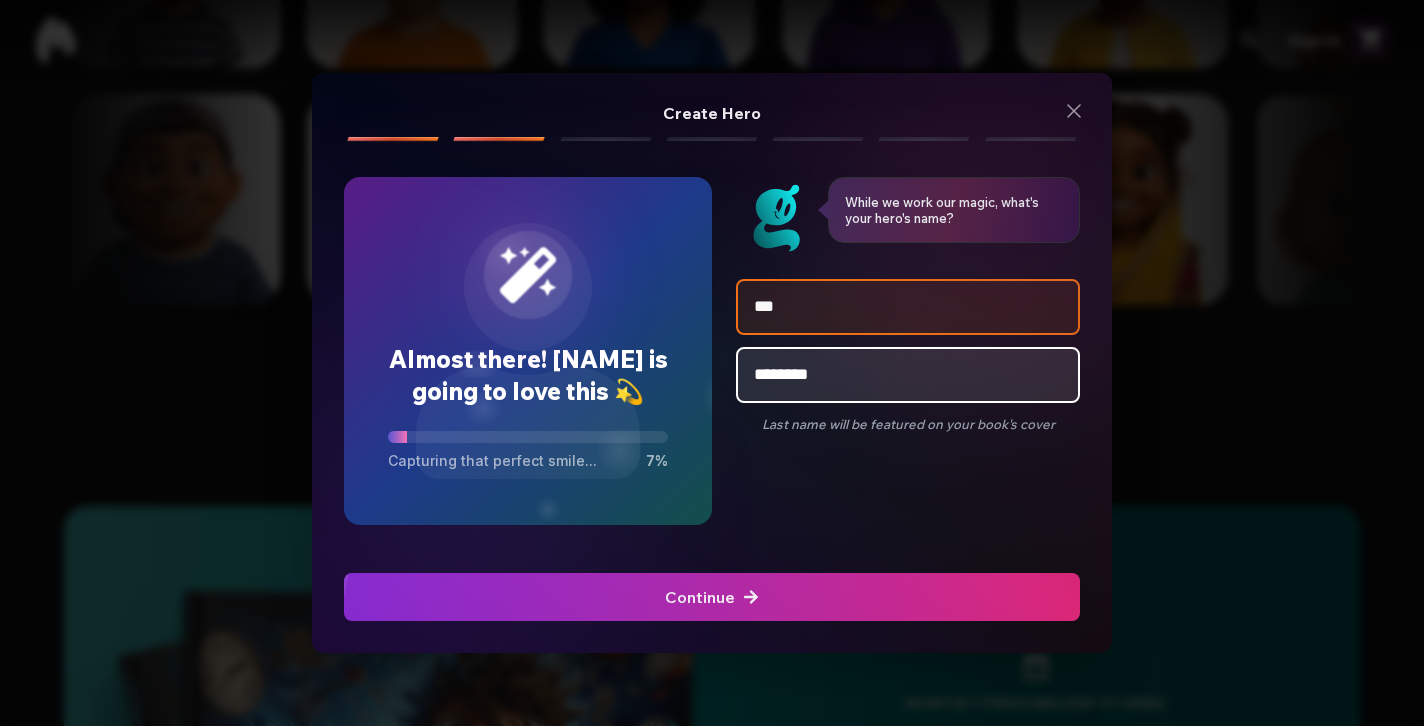 type on "*******" 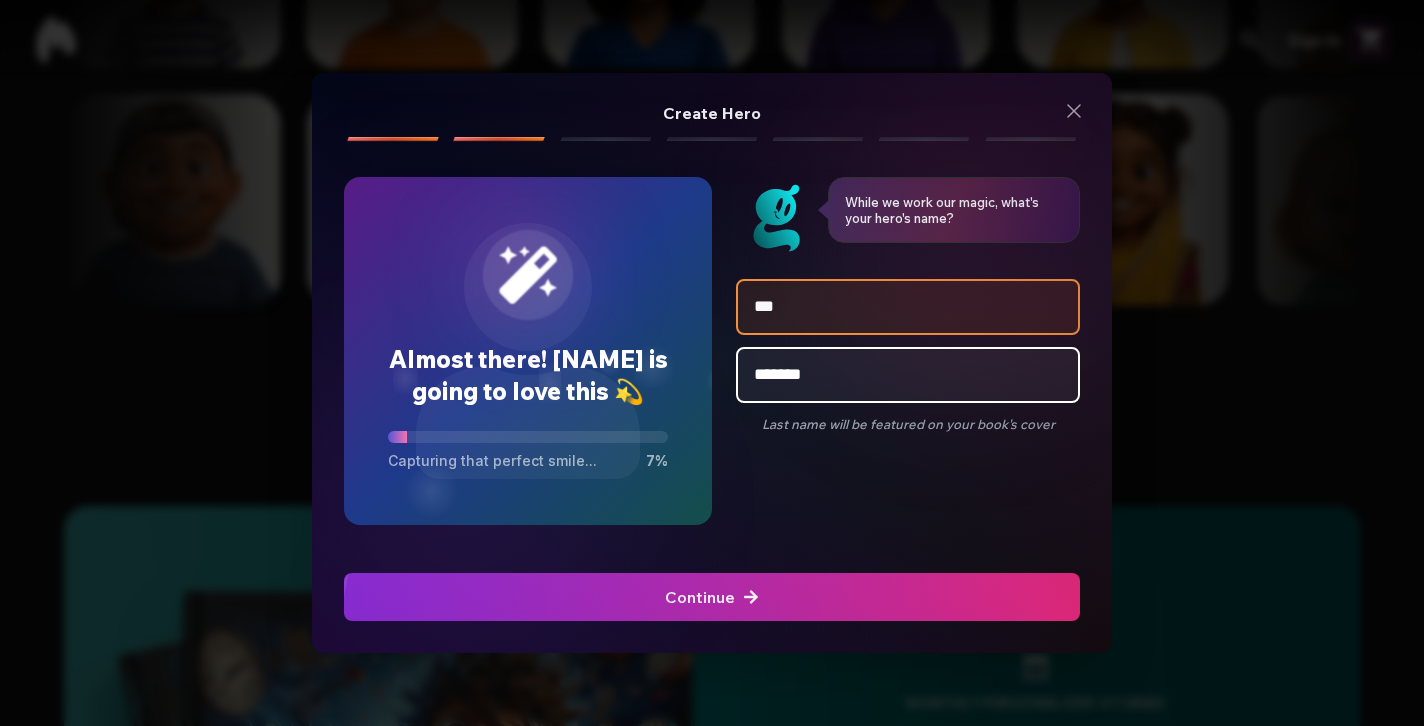 click on "***" at bounding box center (908, 307) 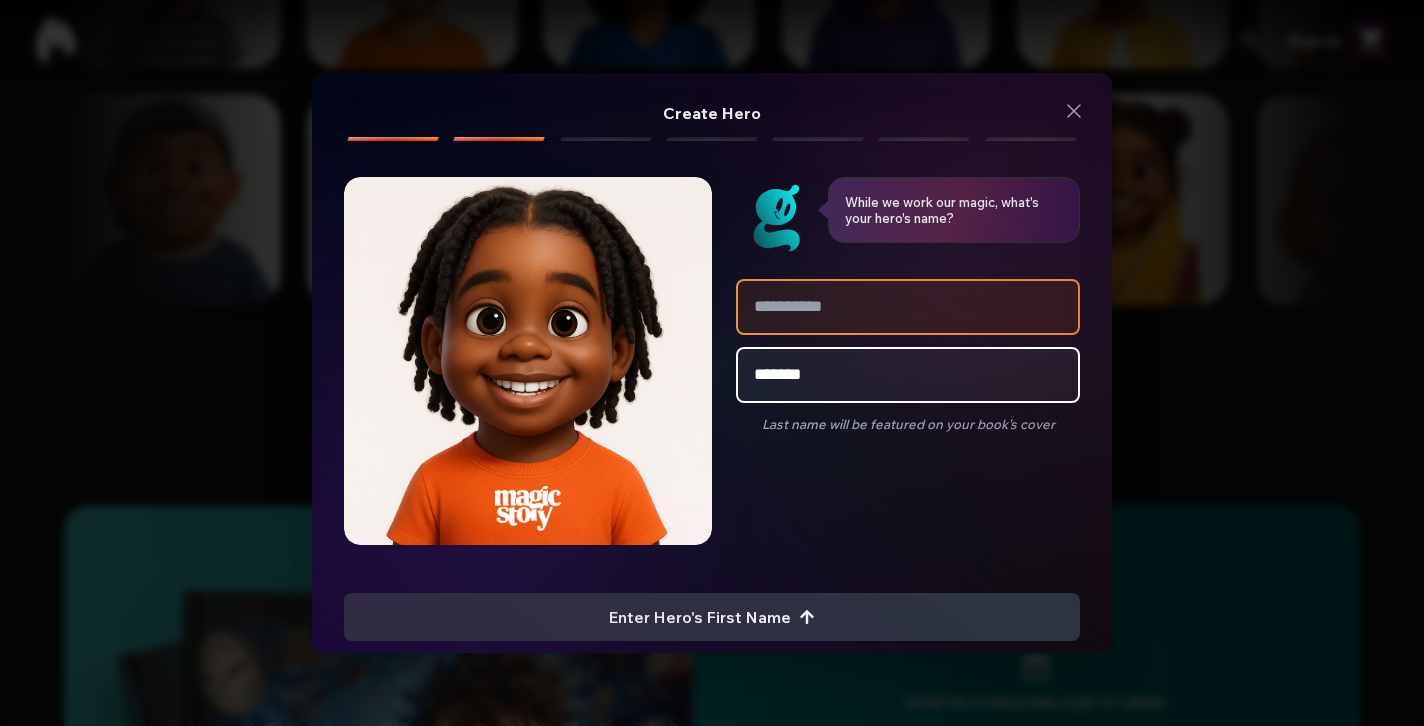 click at bounding box center [908, 307] 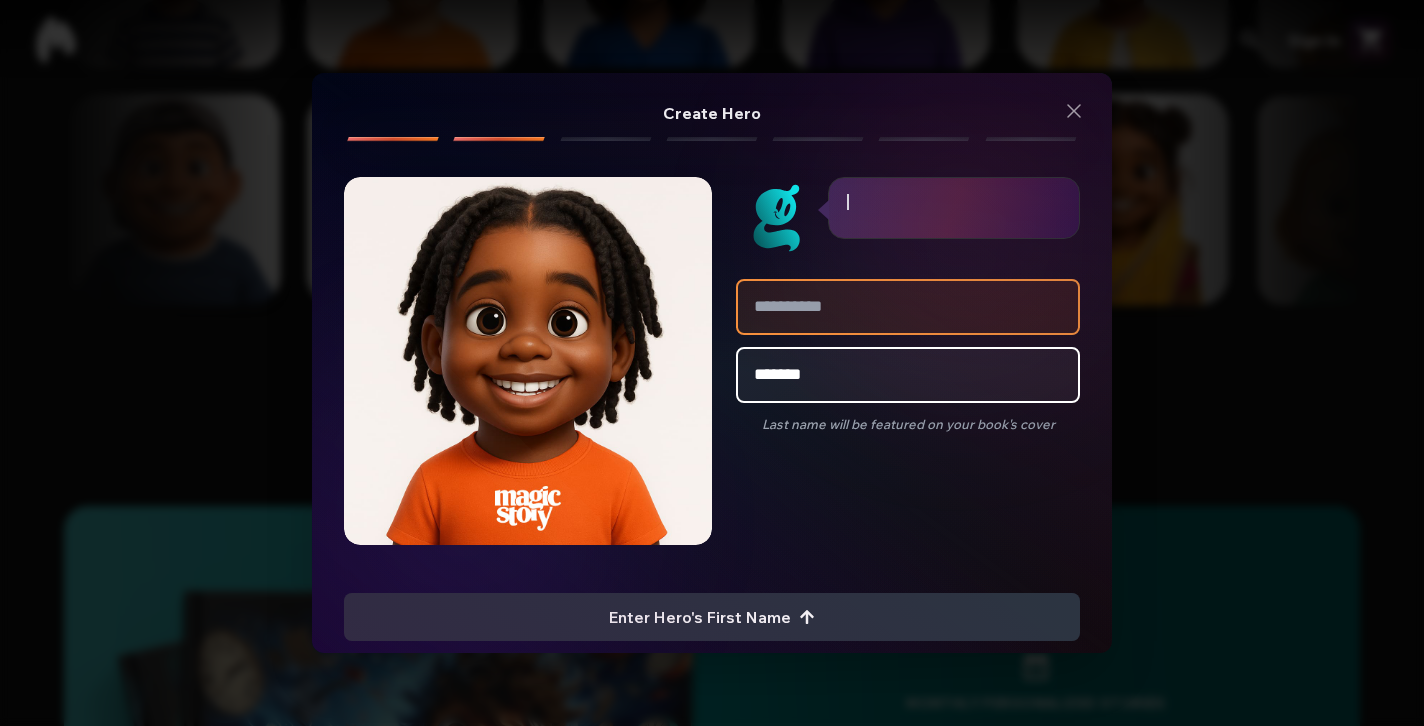 click at bounding box center (908, 307) 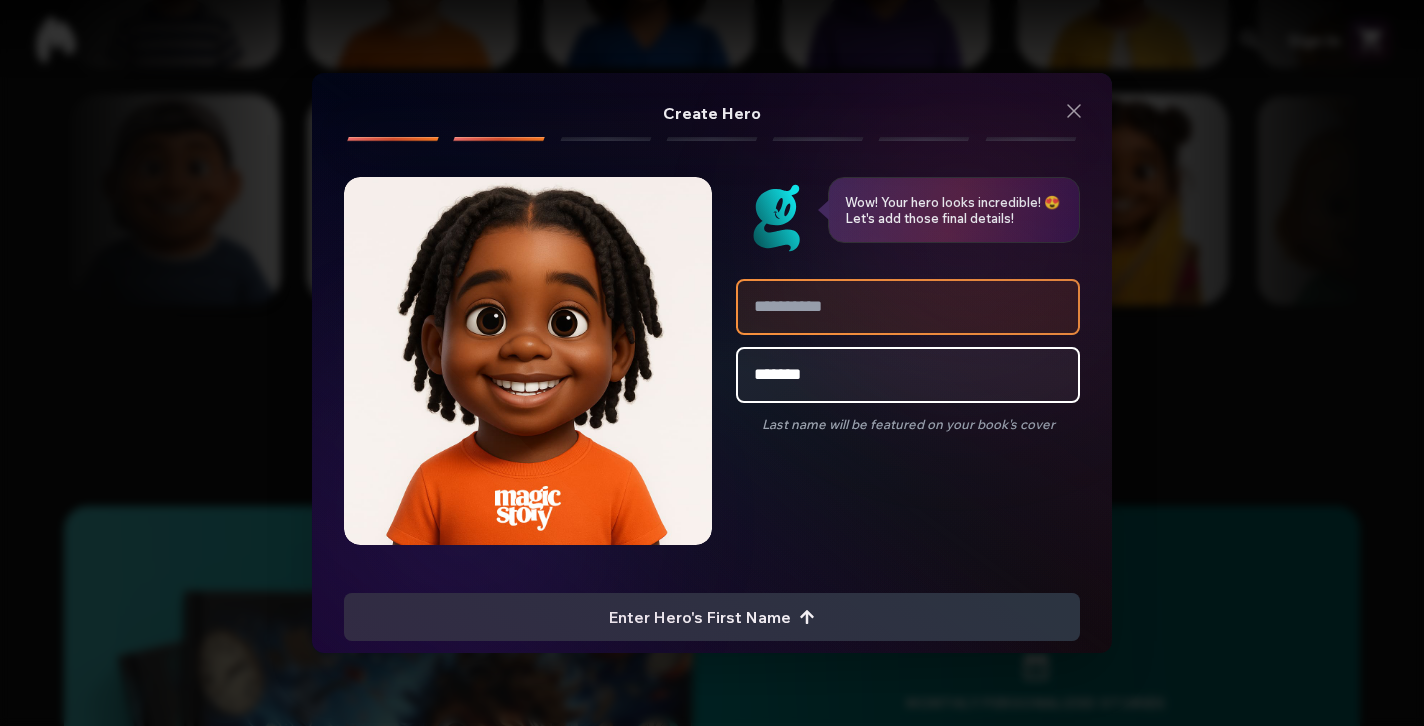 click at bounding box center (908, 307) 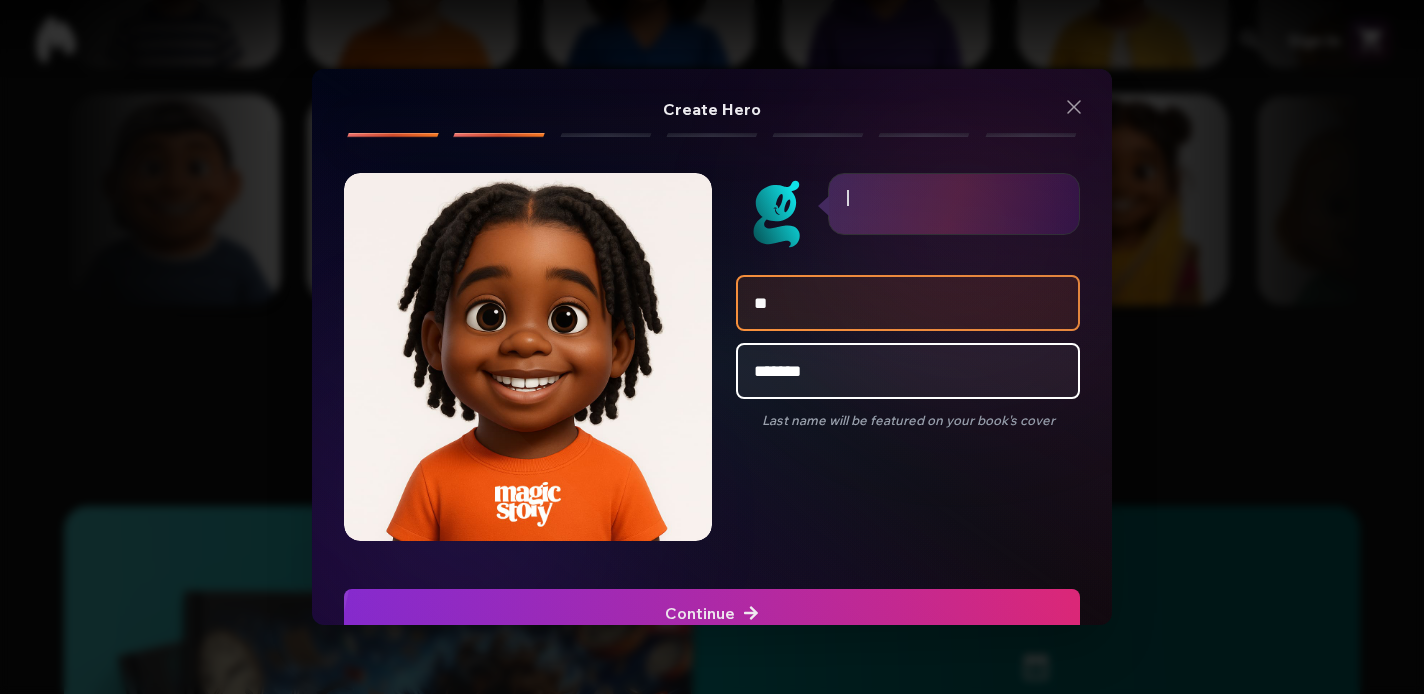 click on "**" at bounding box center (908, 303) 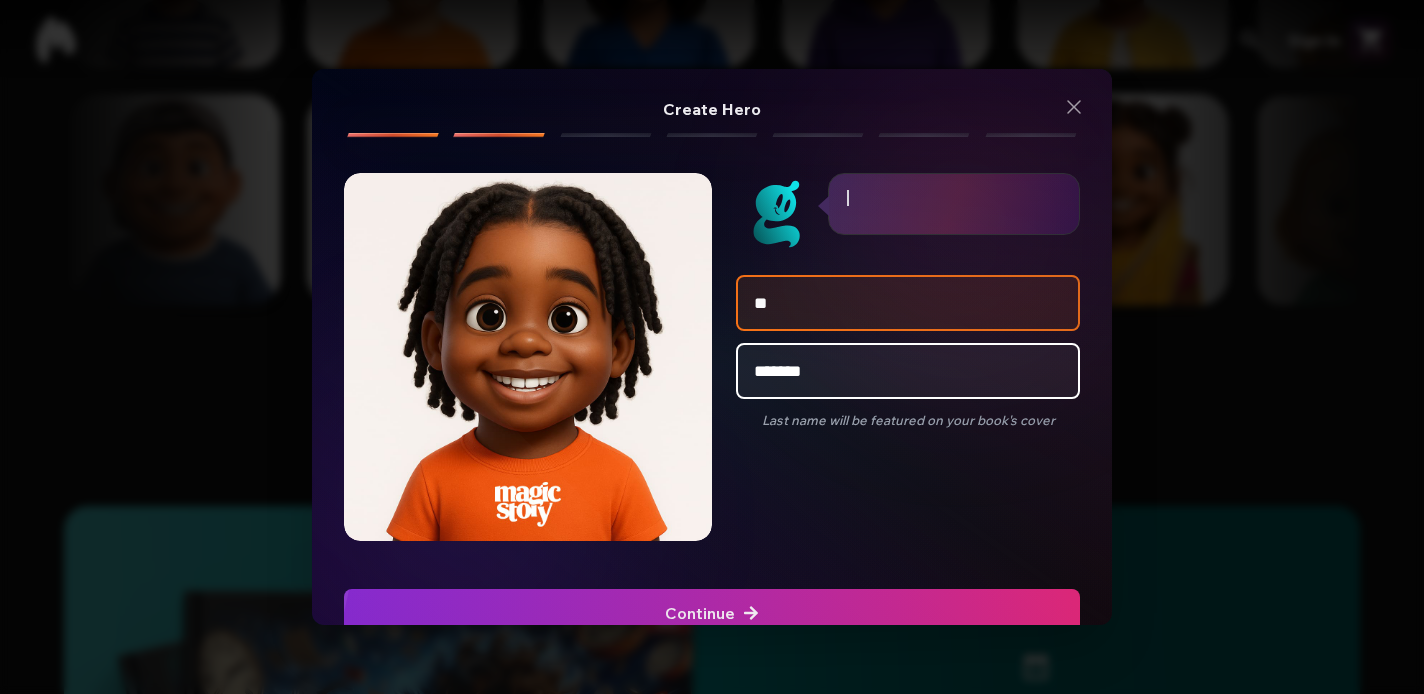click on "Wow! [NAME] looks incredible! 🤩 Make sure the name is just right!" at bounding box center (908, 228) 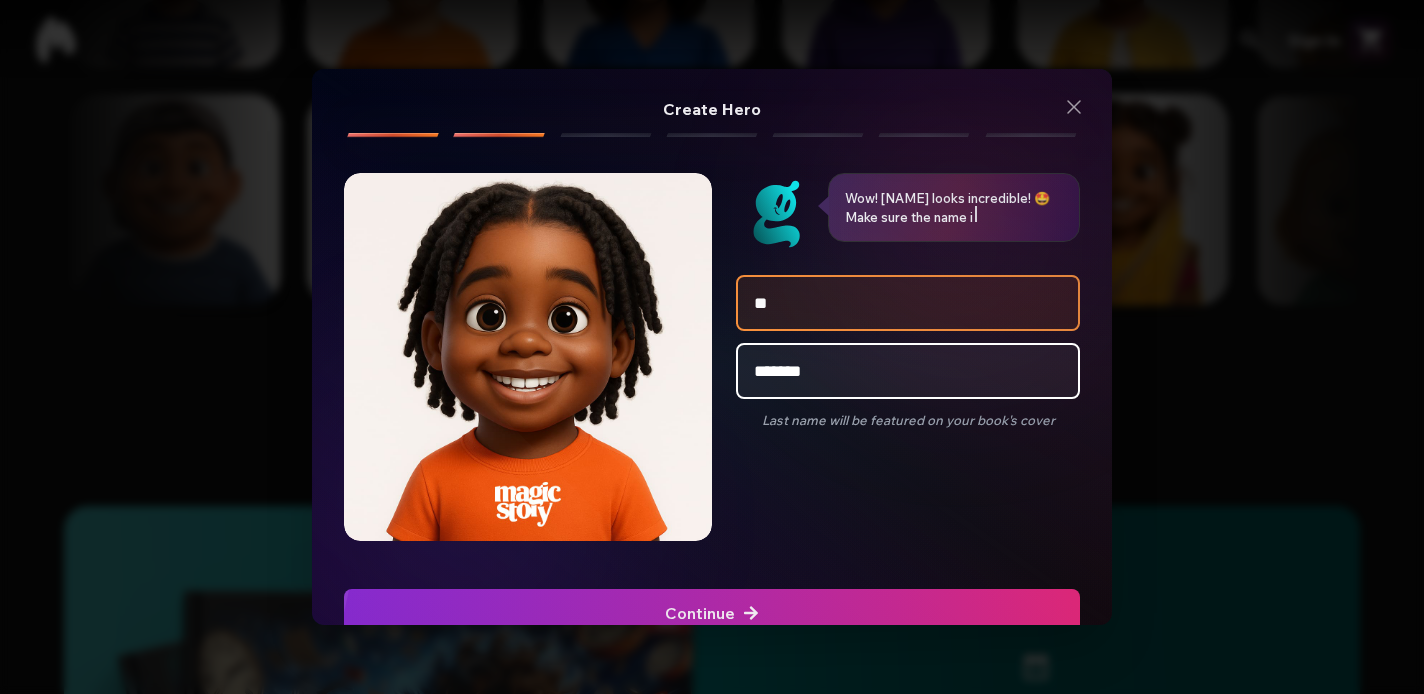 click on "**" at bounding box center (908, 303) 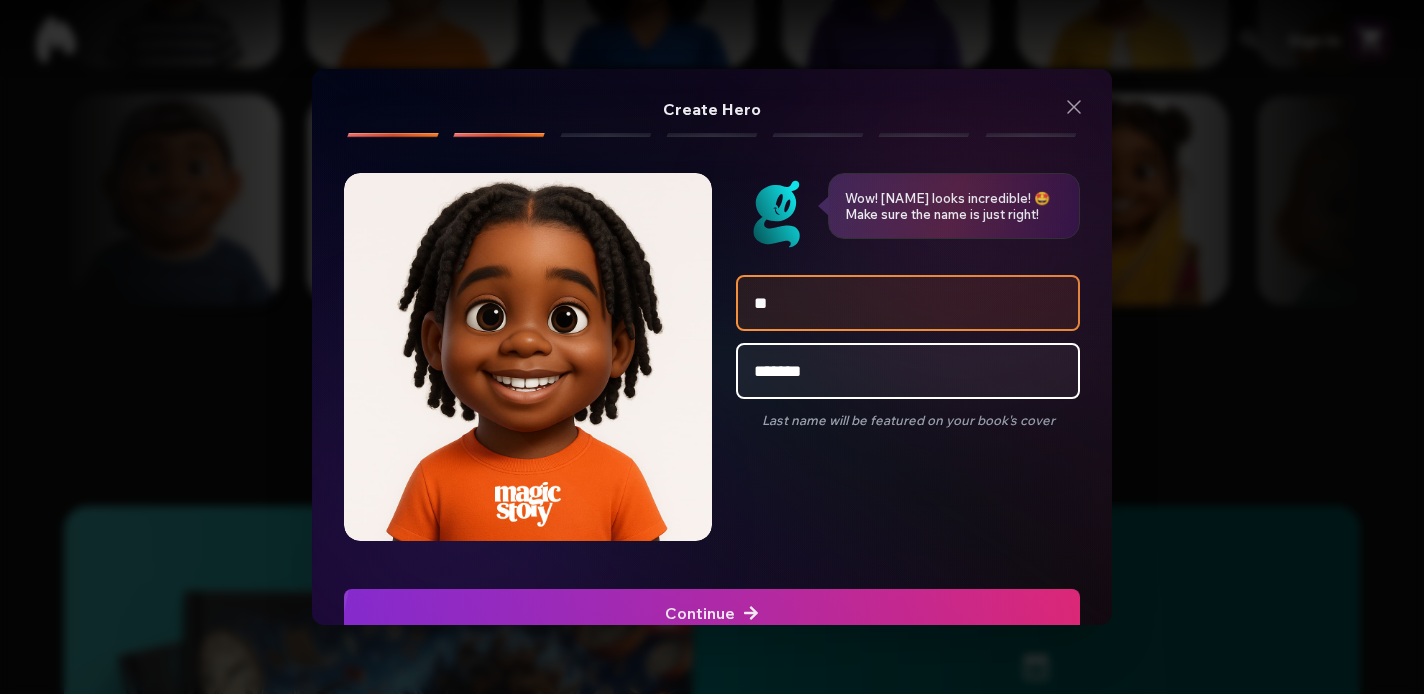 type on "*" 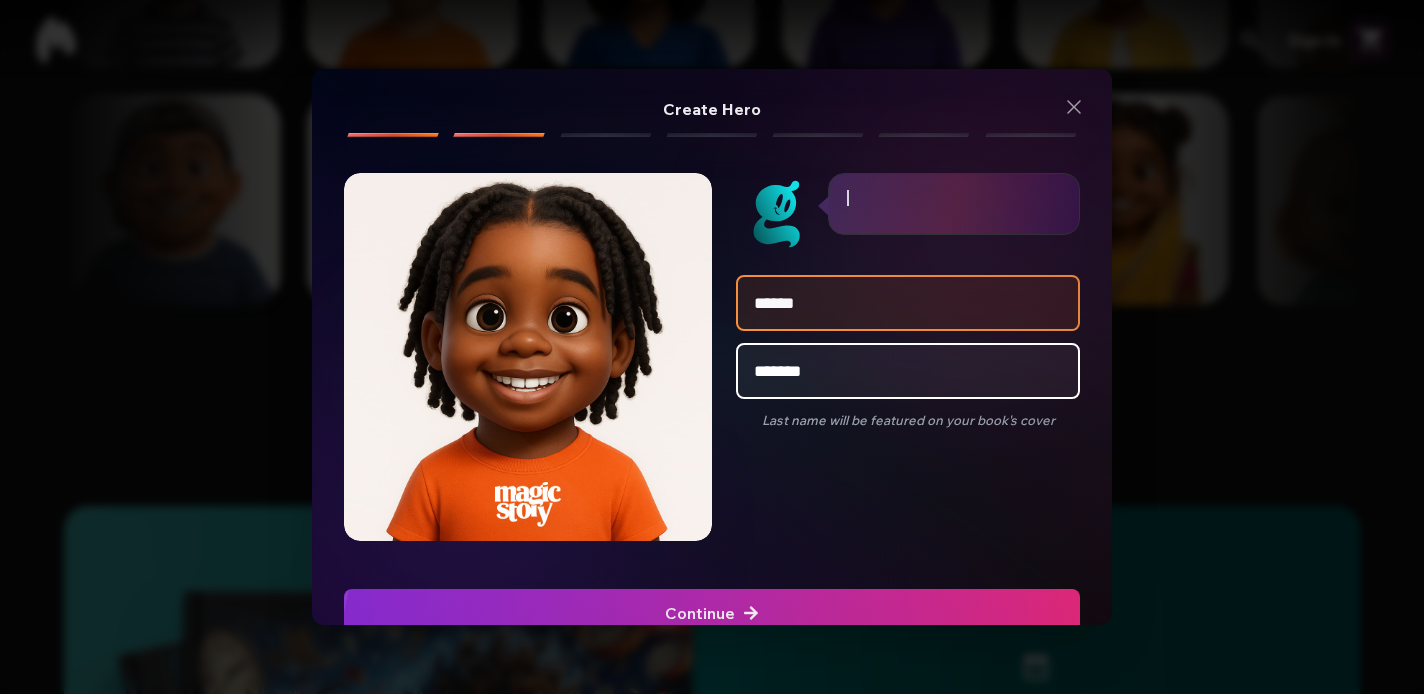 type on "******" 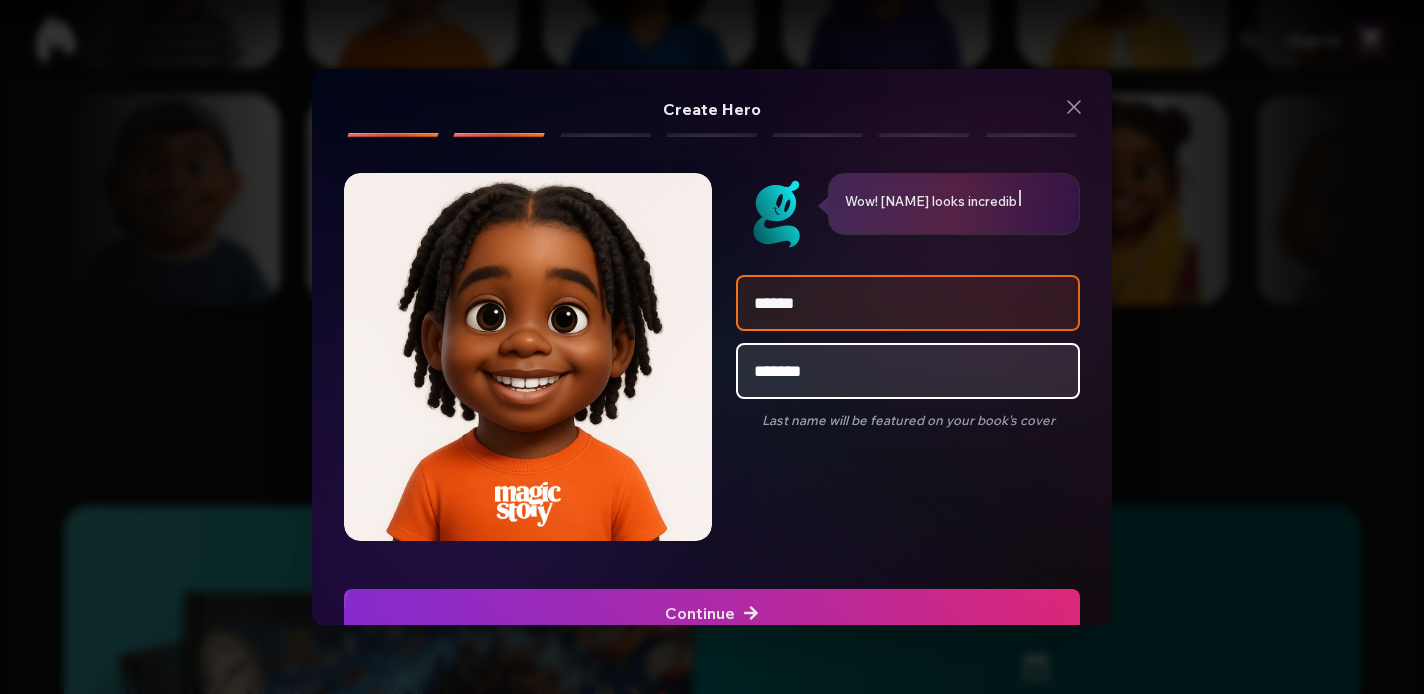 click on "*******" at bounding box center [908, 371] 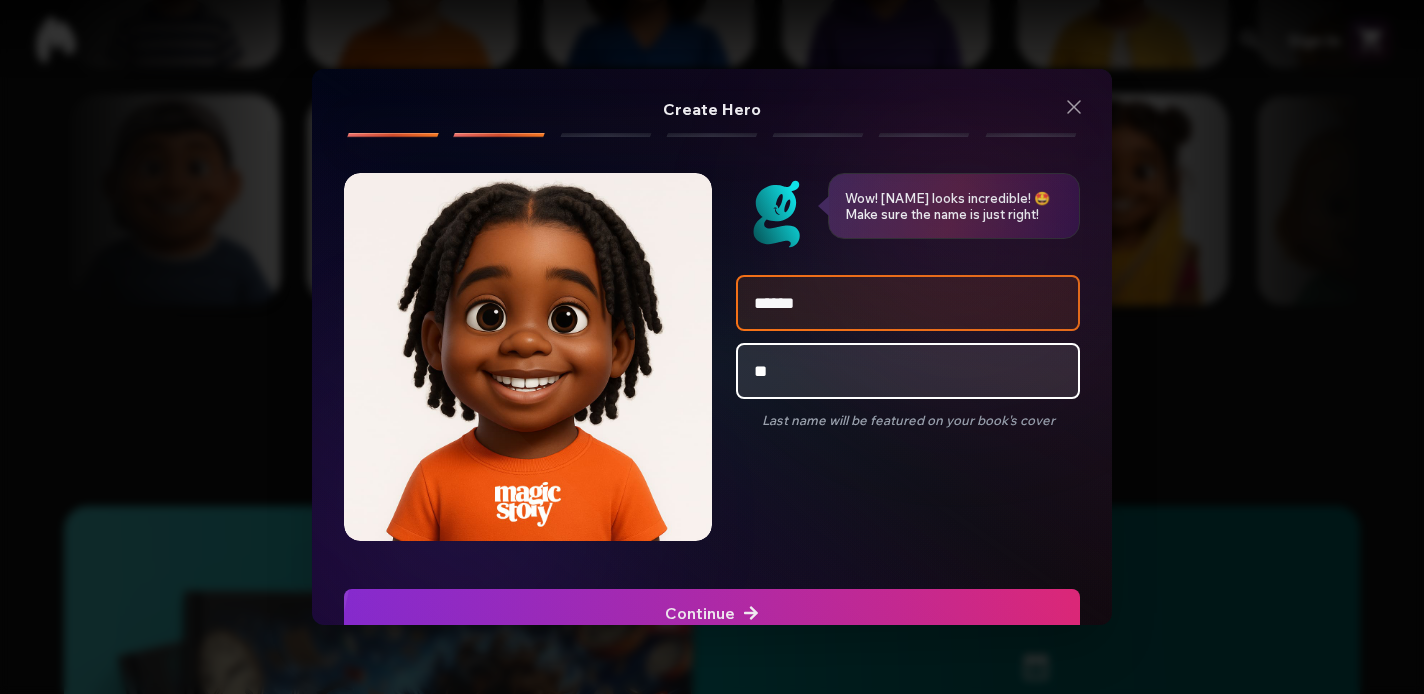 type on "*" 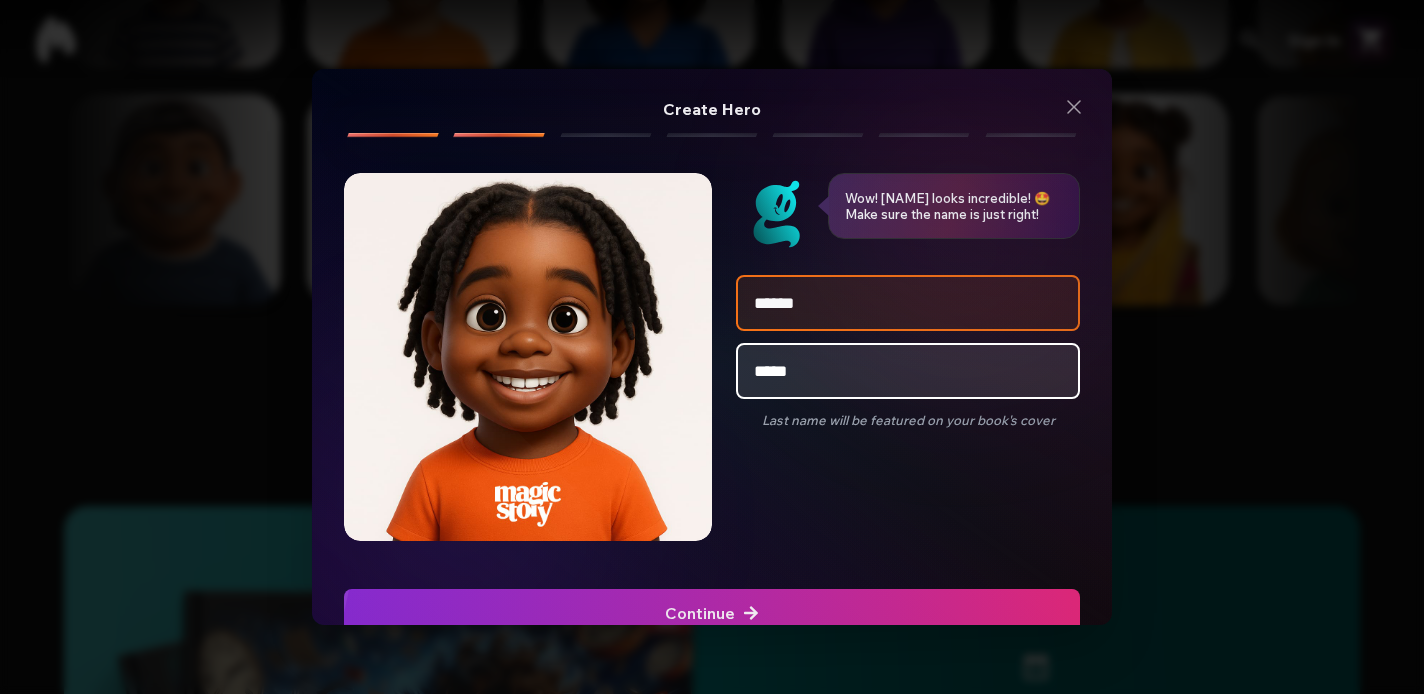 type on "******" 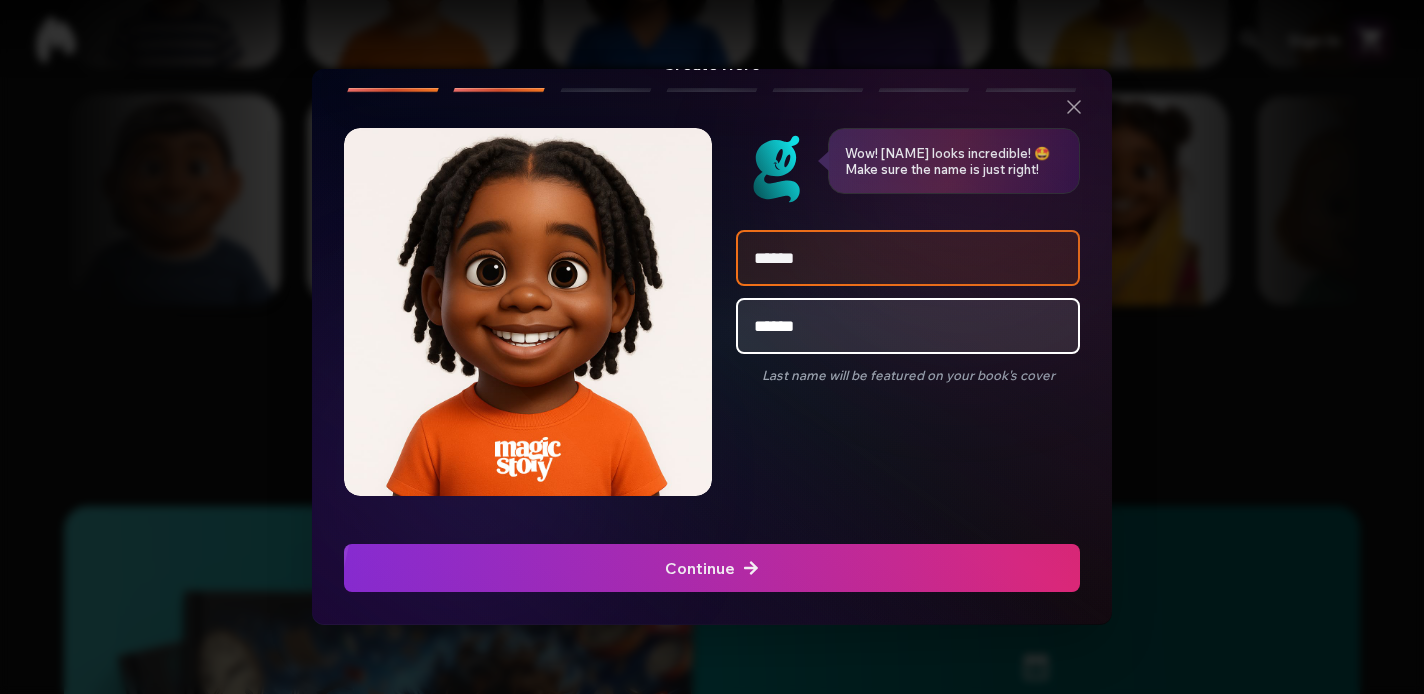 scroll, scrollTop: 45, scrollLeft: 0, axis: vertical 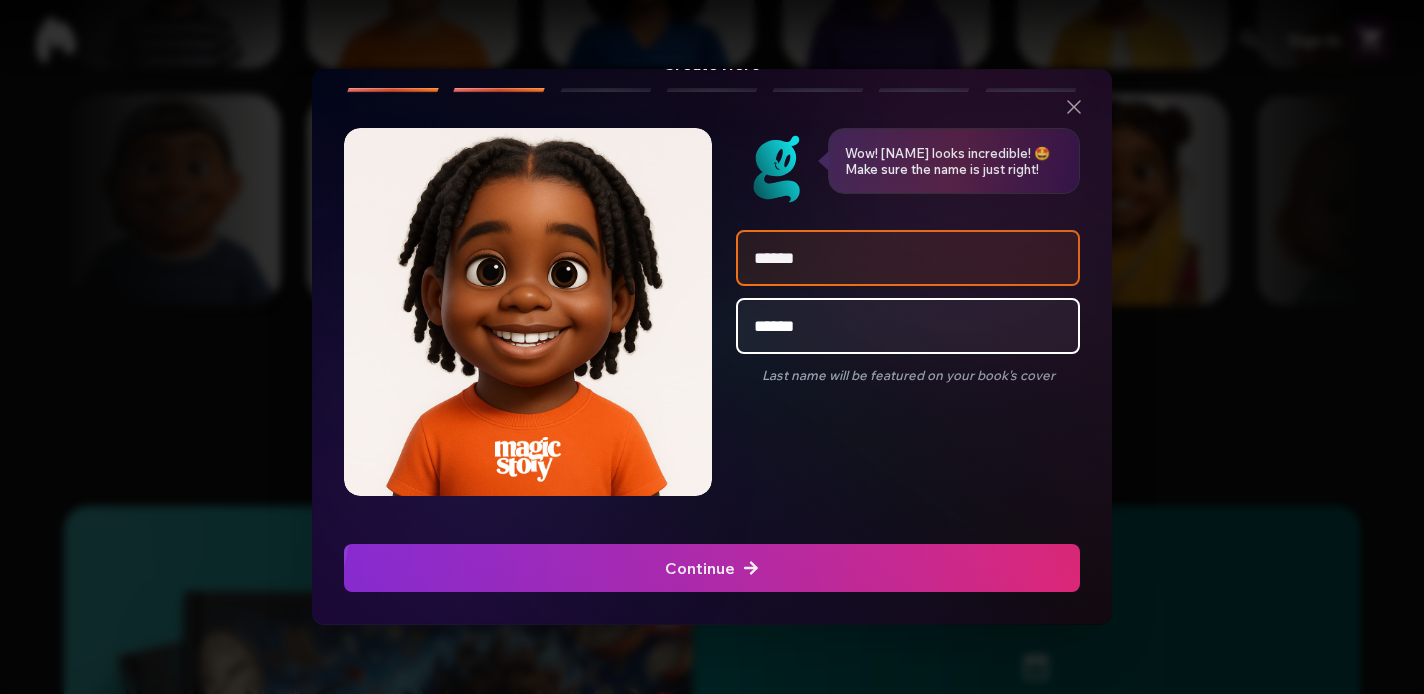 click at bounding box center (712, 568) 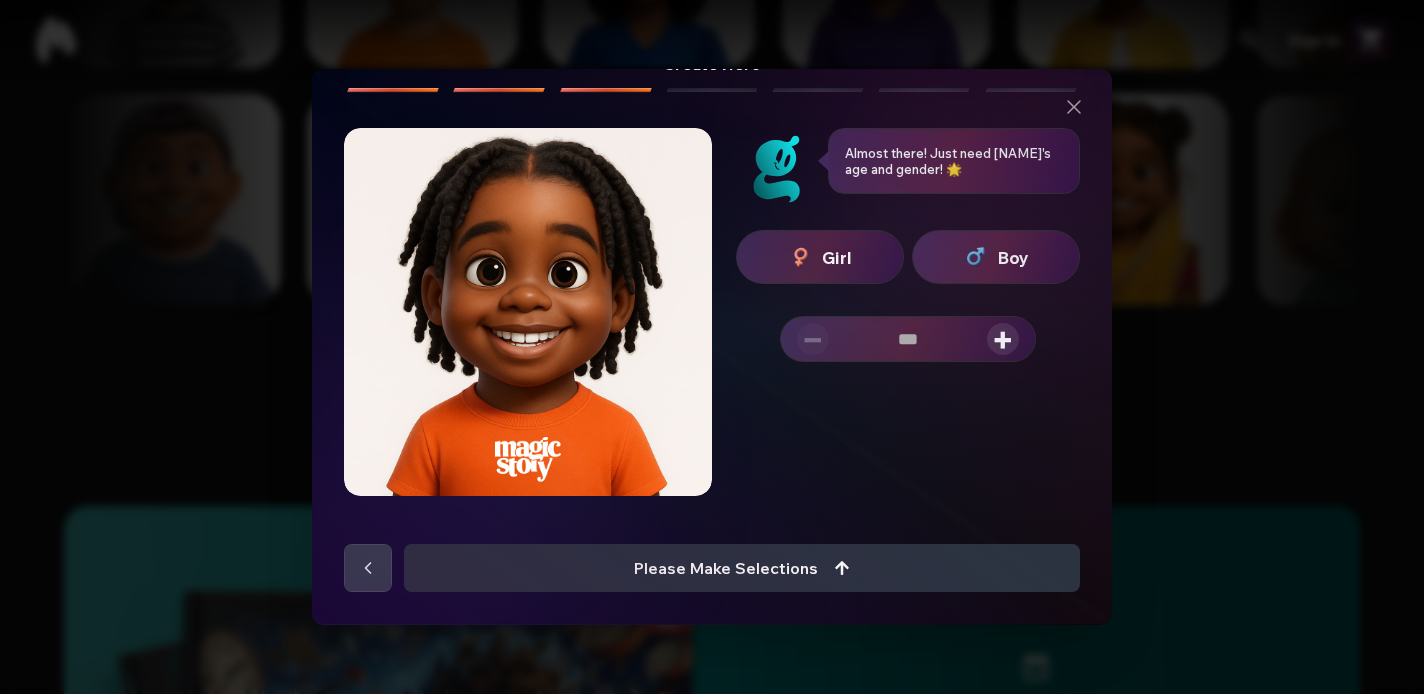 click on "Boy" at bounding box center [996, 257] 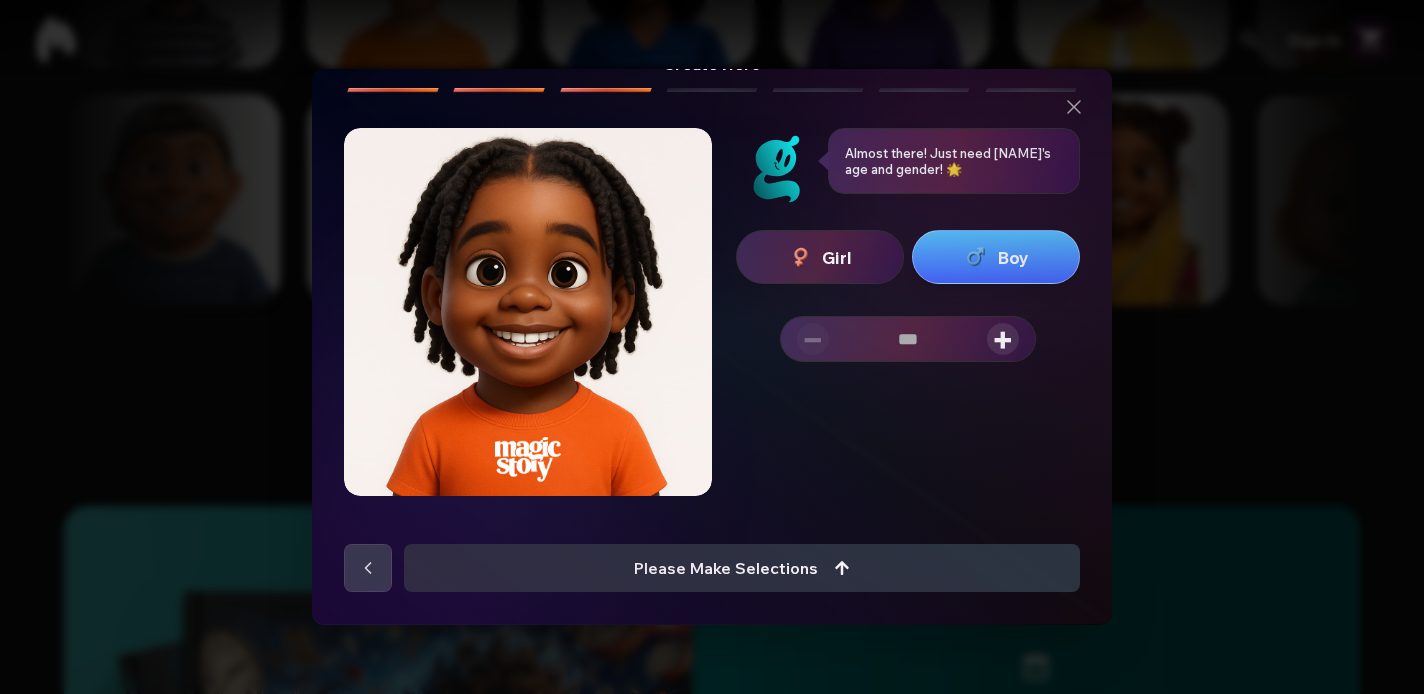 click on "+" at bounding box center (1003, 339) 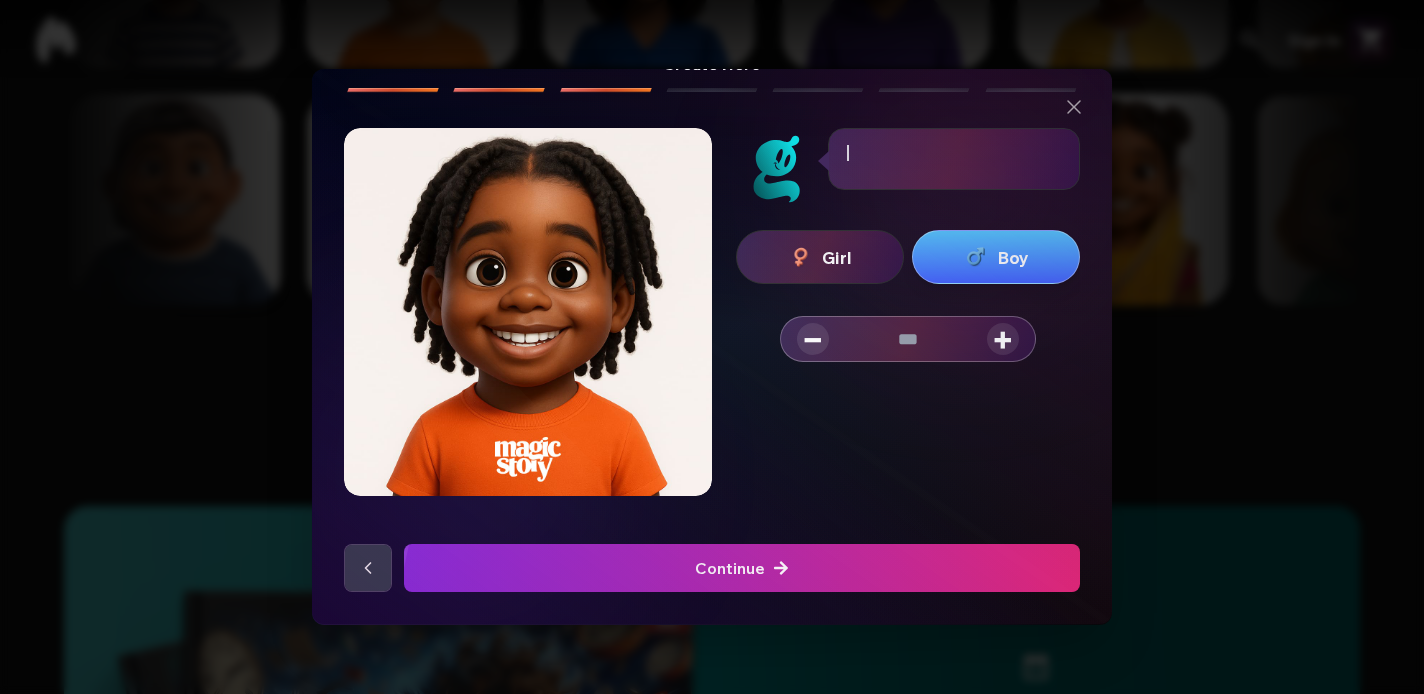 click on "+" at bounding box center (1003, 339) 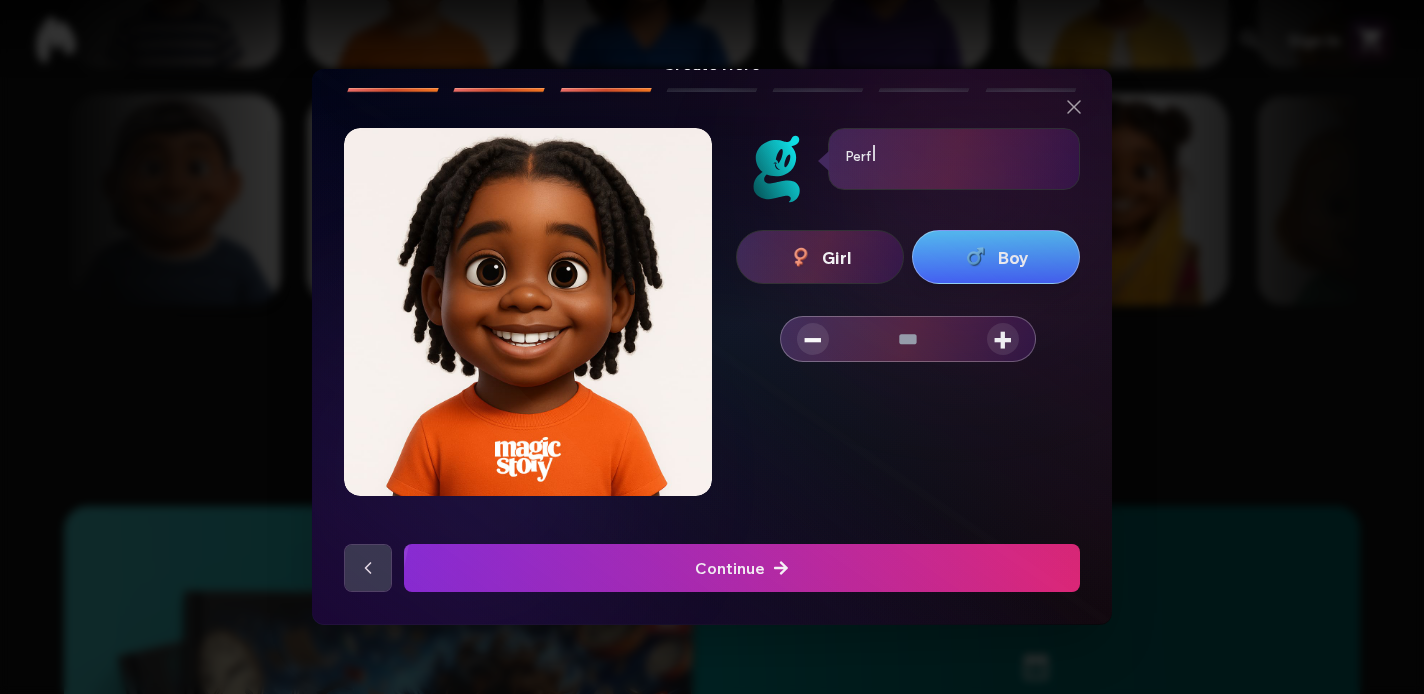 click on "+" at bounding box center [1003, 339] 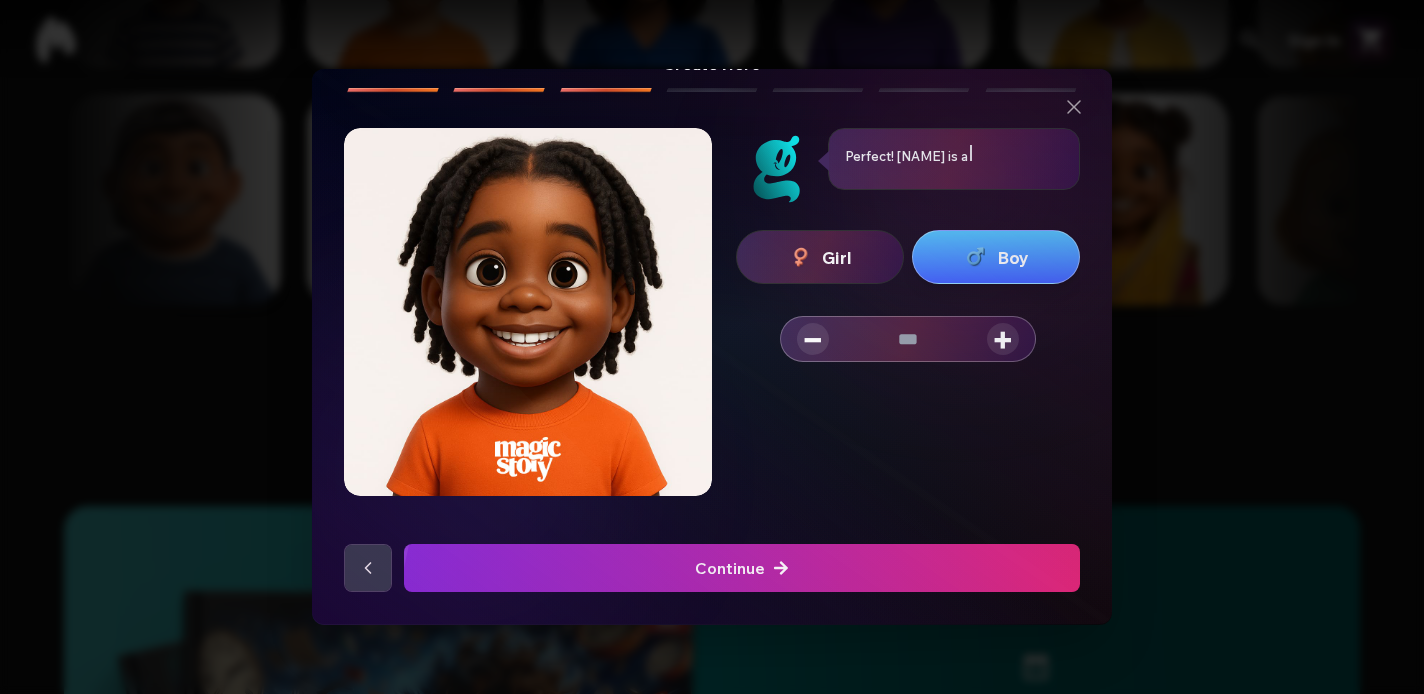 type on "*" 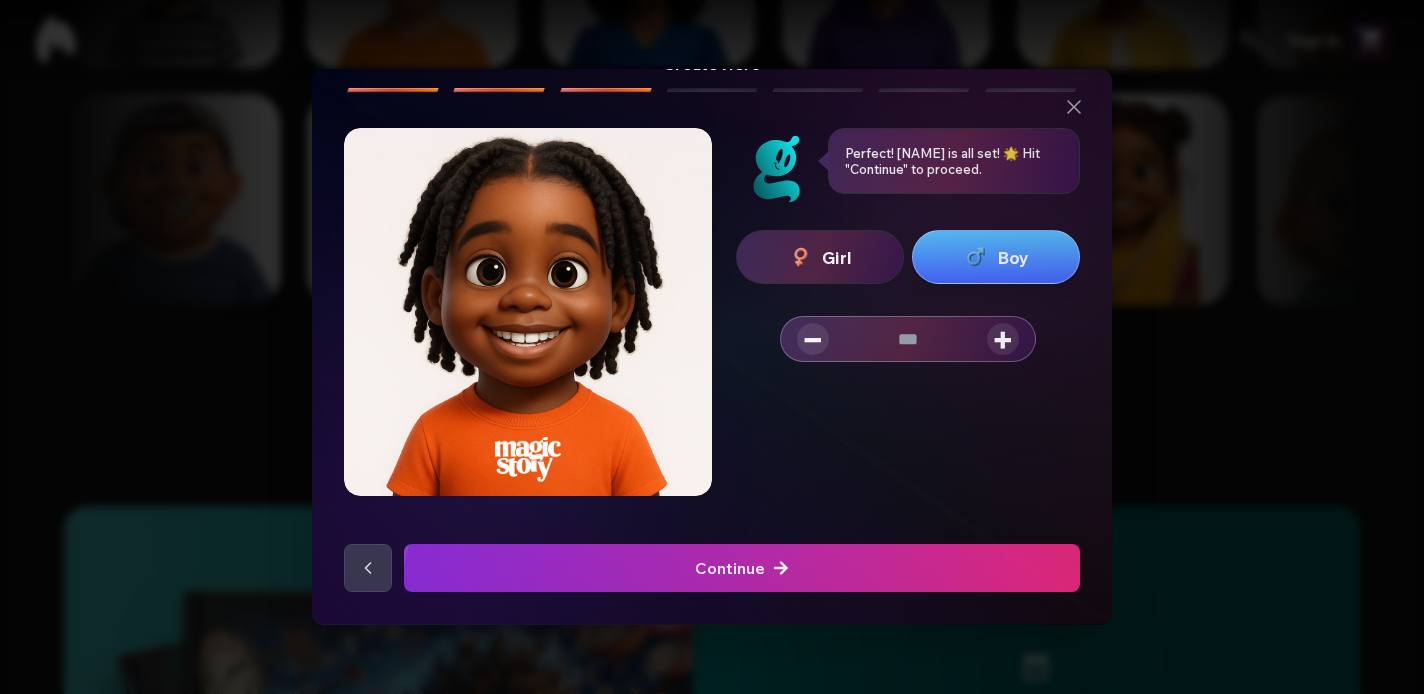 click at bounding box center (742, 568) 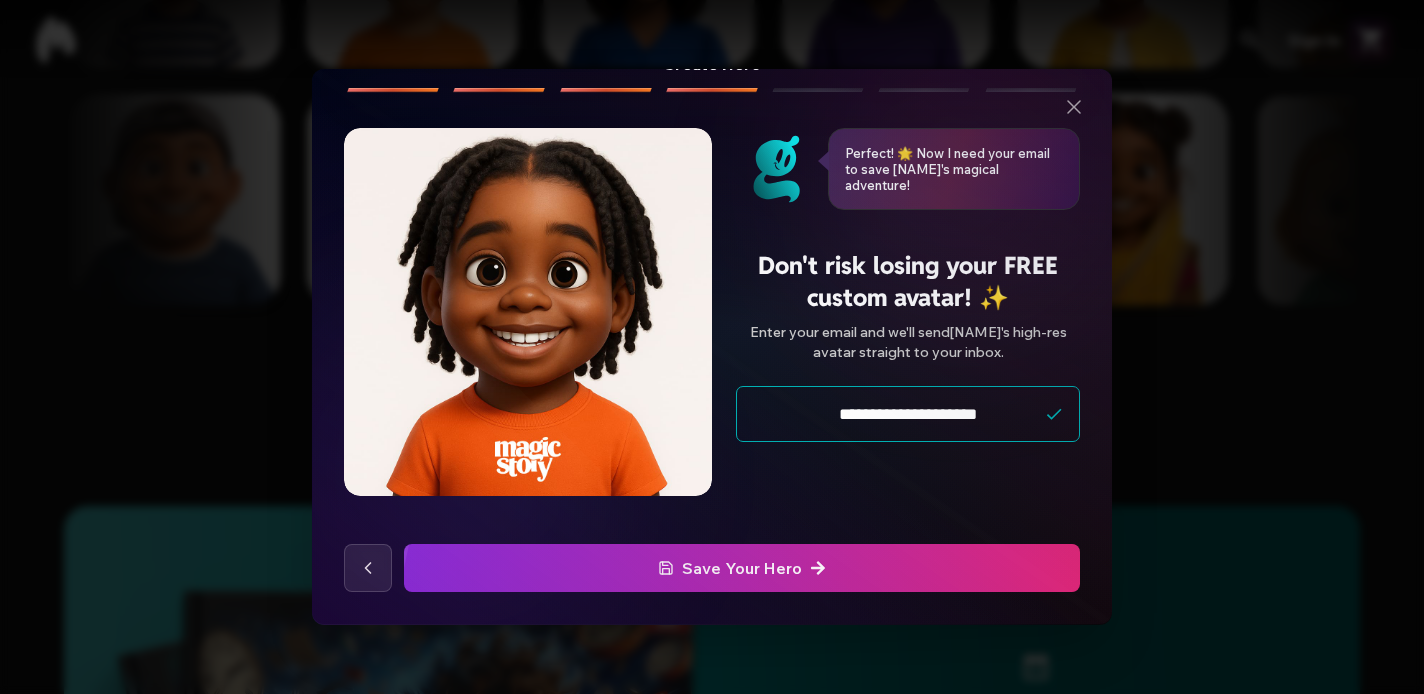 type on "**********" 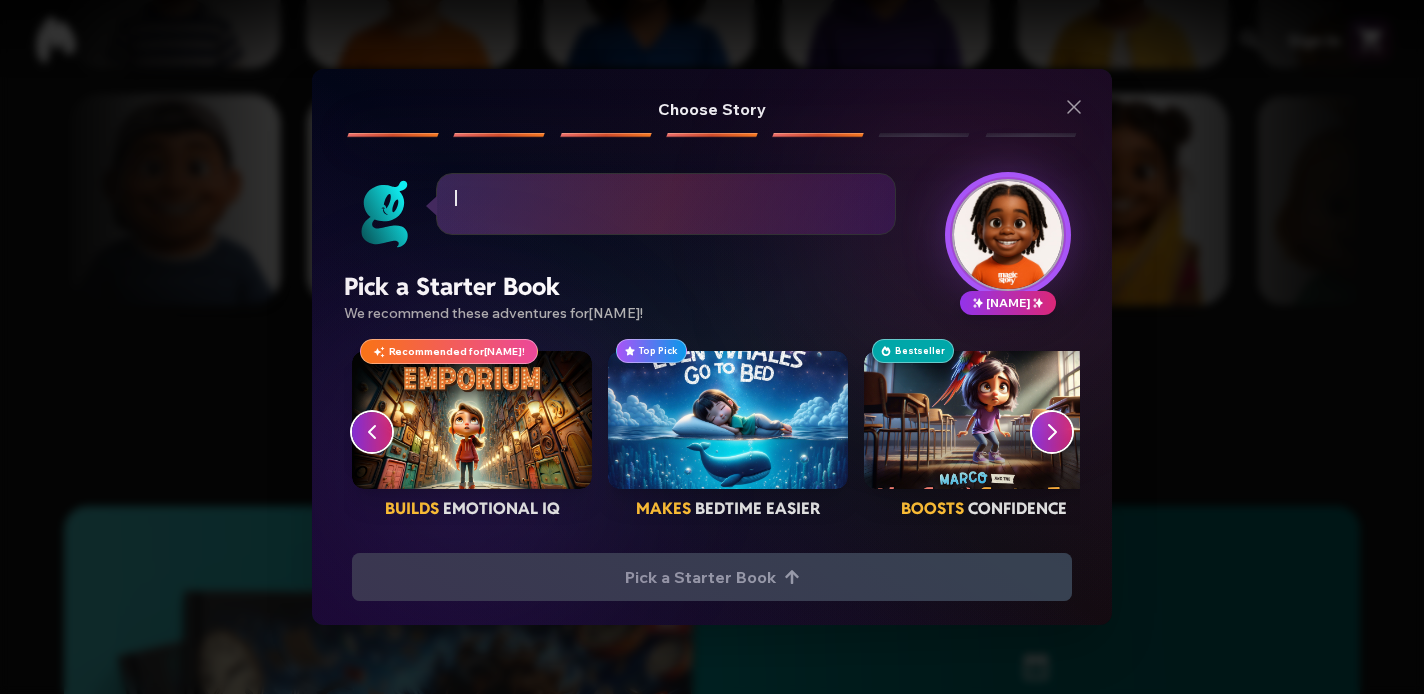 scroll, scrollTop: 0, scrollLeft: 0, axis: both 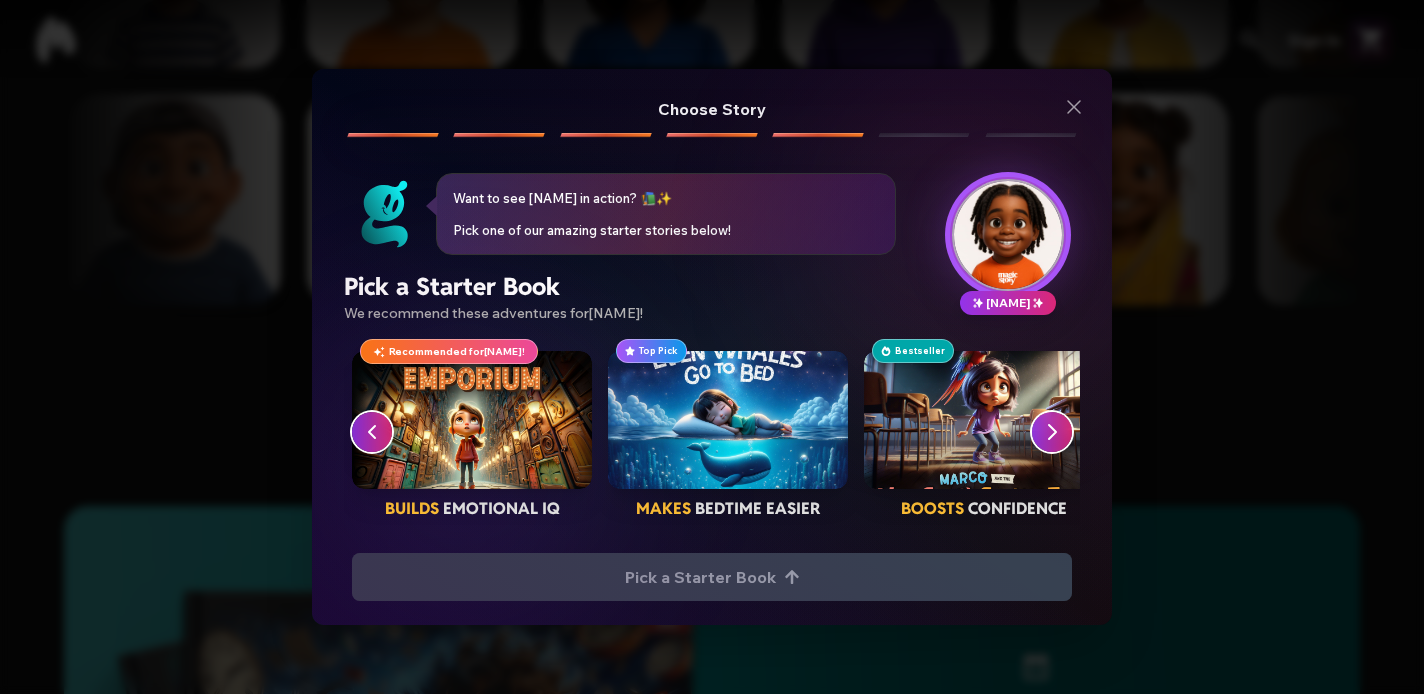 click 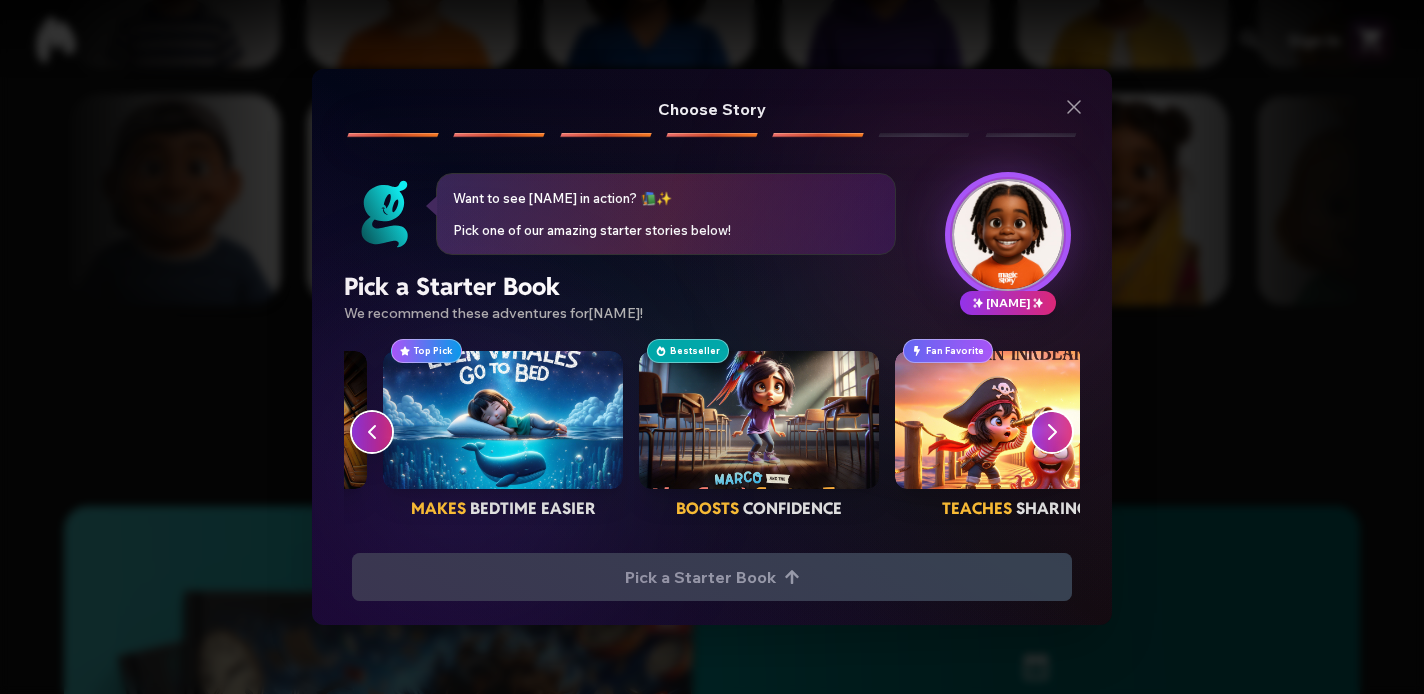 scroll, scrollTop: 0, scrollLeft: 256, axis: horizontal 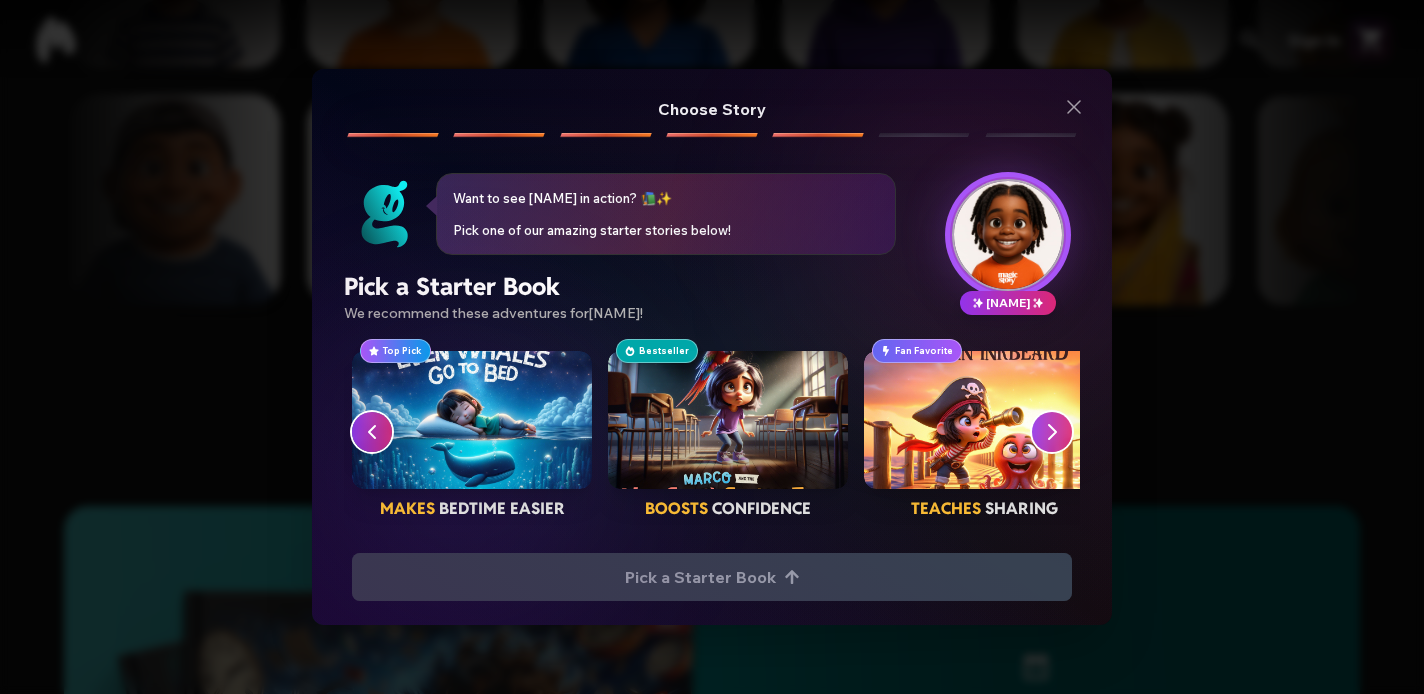 click 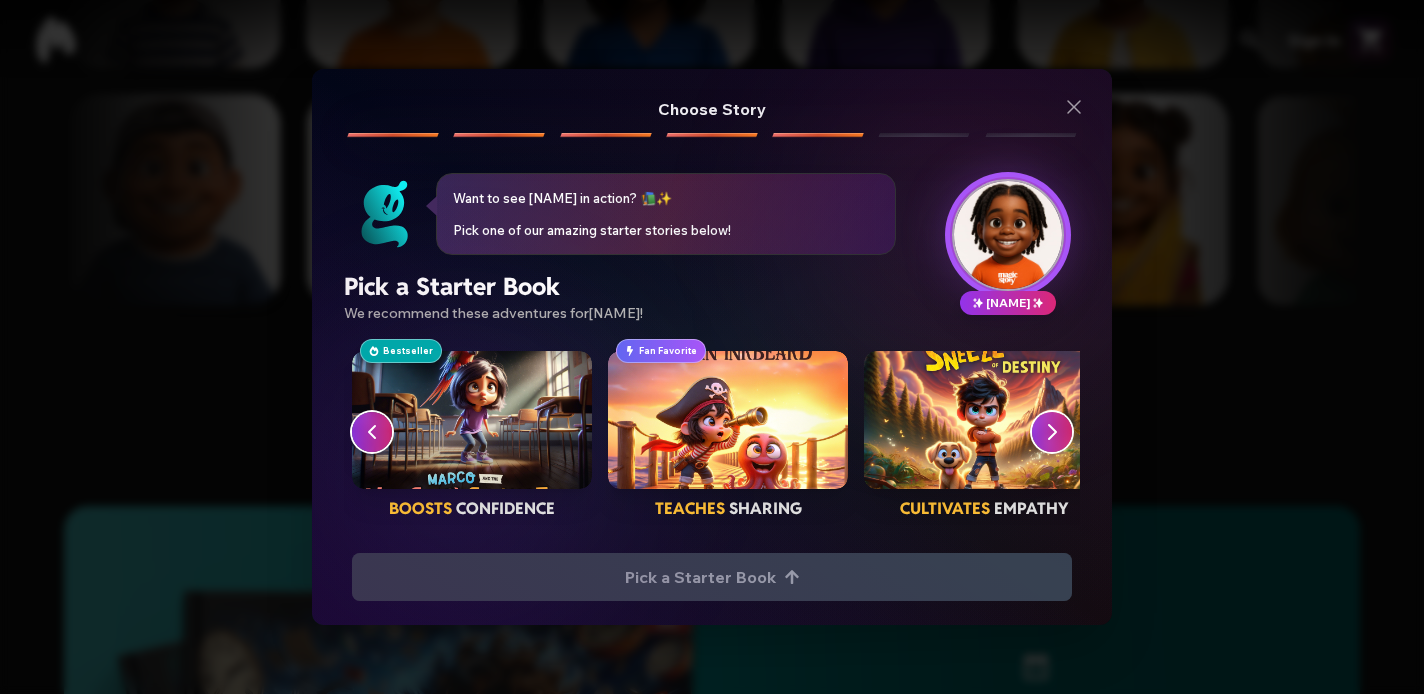 click 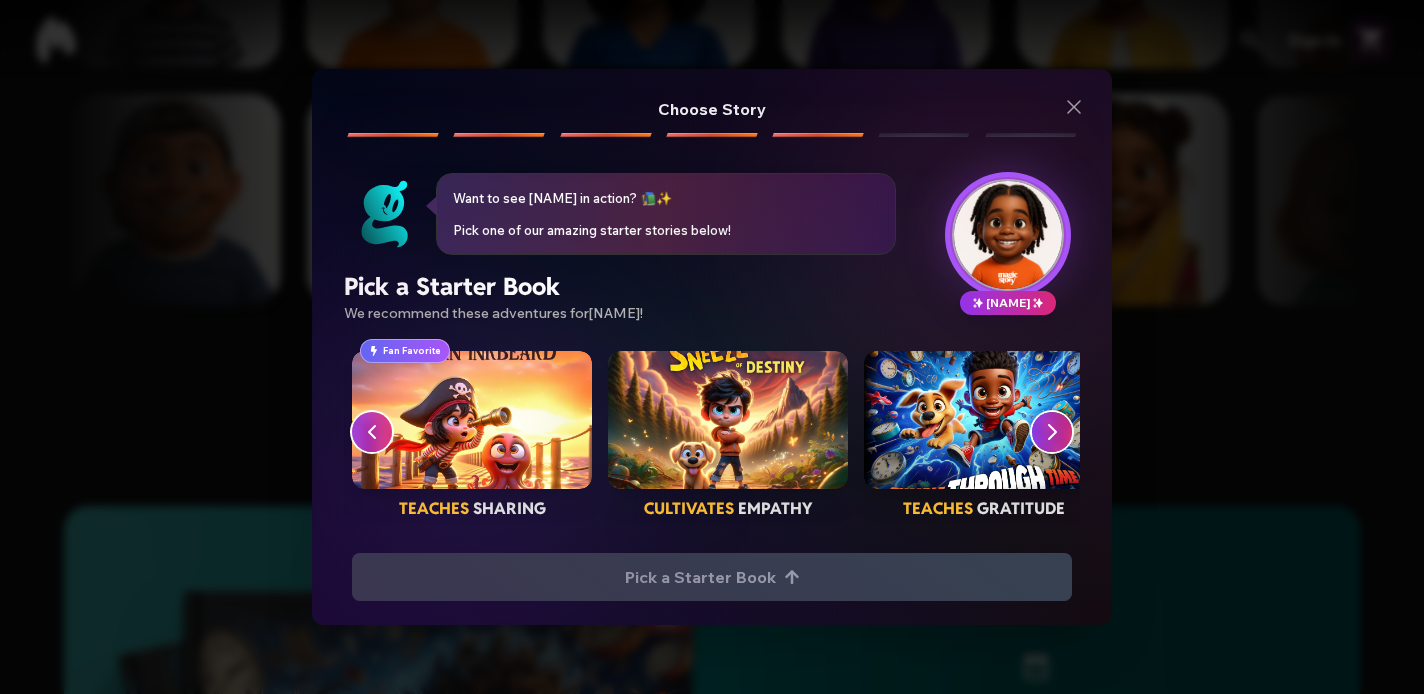 click 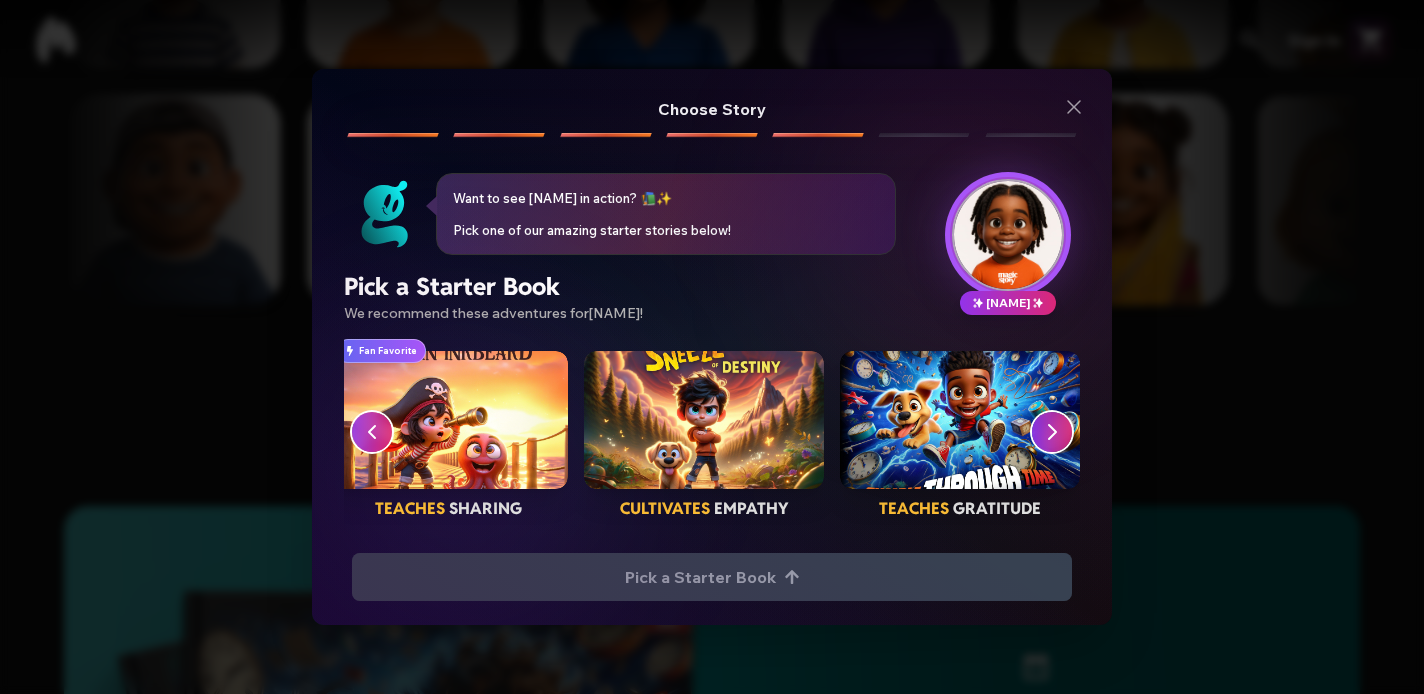 click 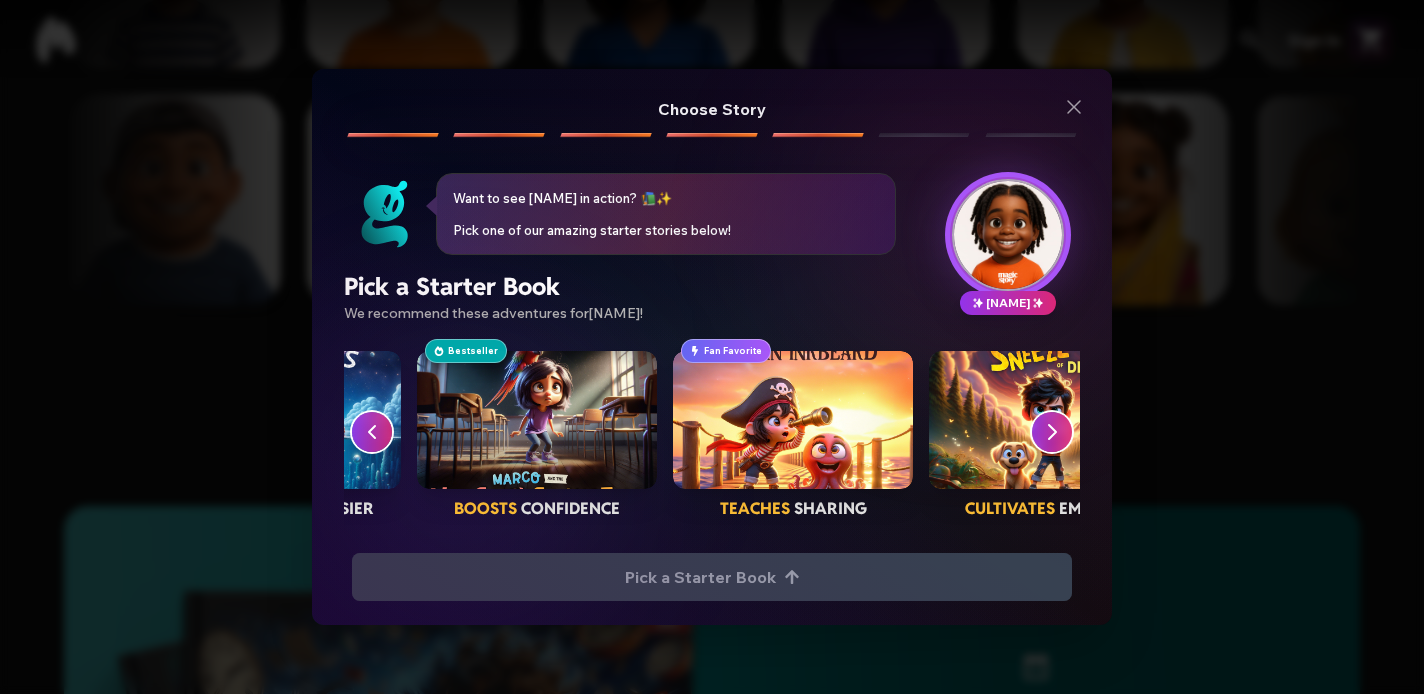 scroll, scrollTop: 0, scrollLeft: 433, axis: horizontal 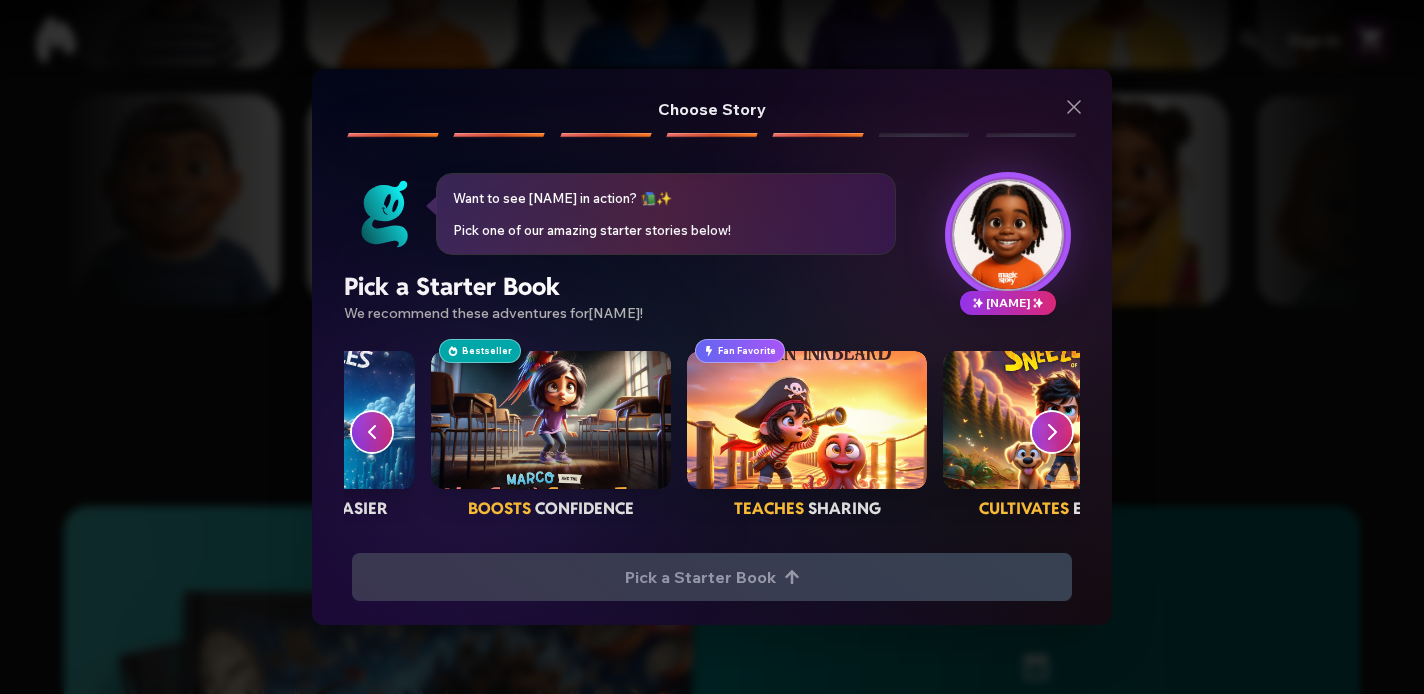 click at bounding box center [551, 419] 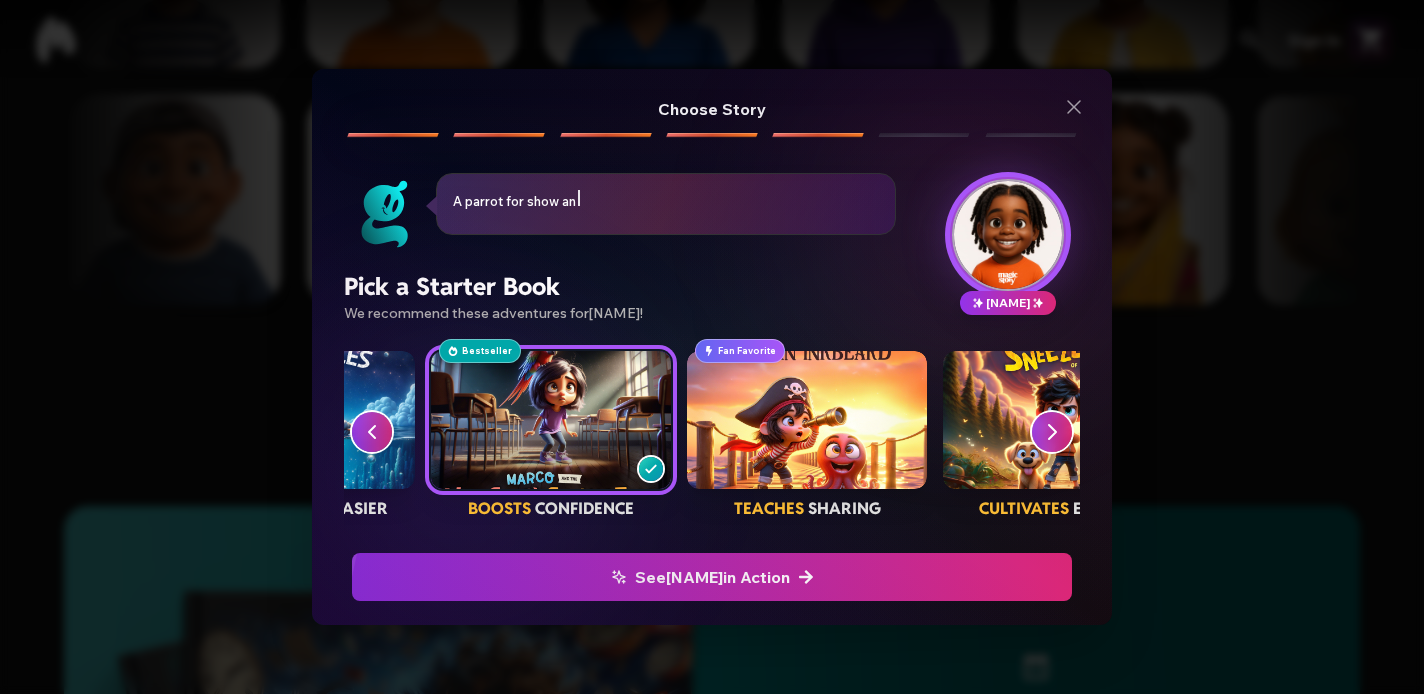 click on "See [NAME] in Action" at bounding box center (712, 577) 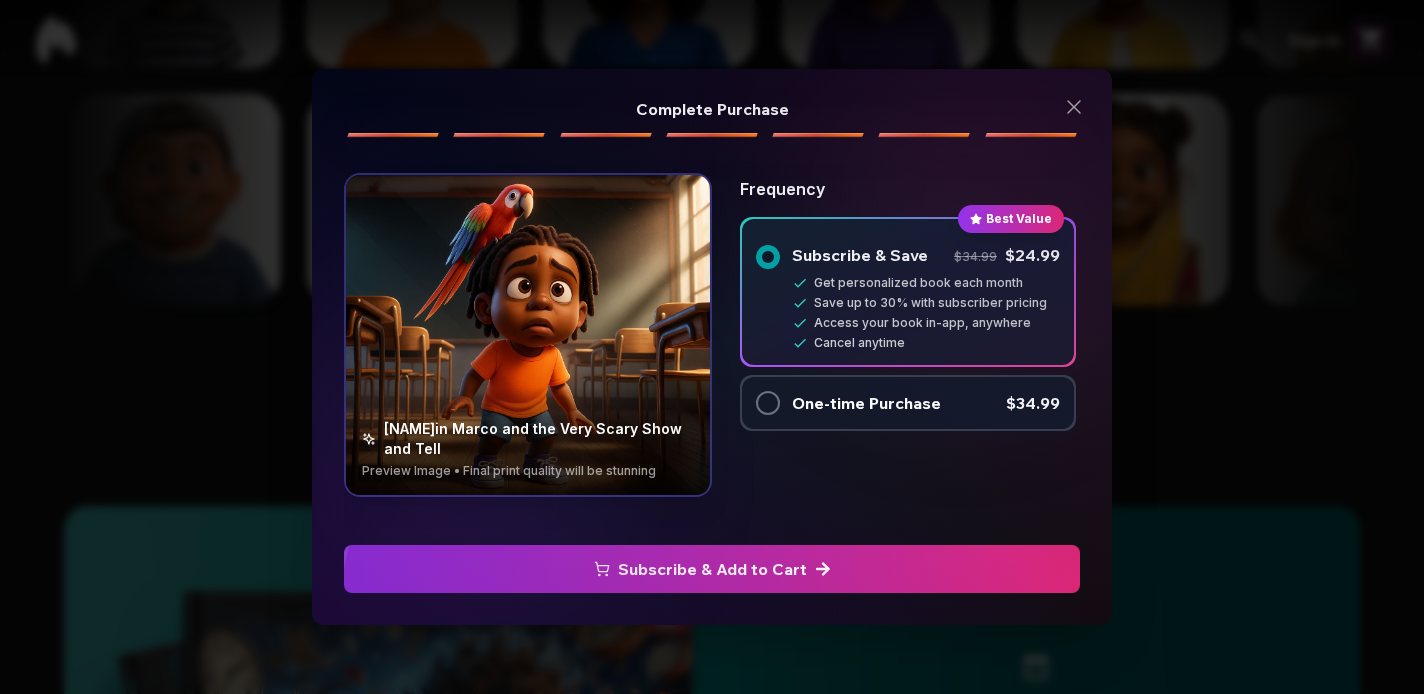 click at bounding box center [768, 403] 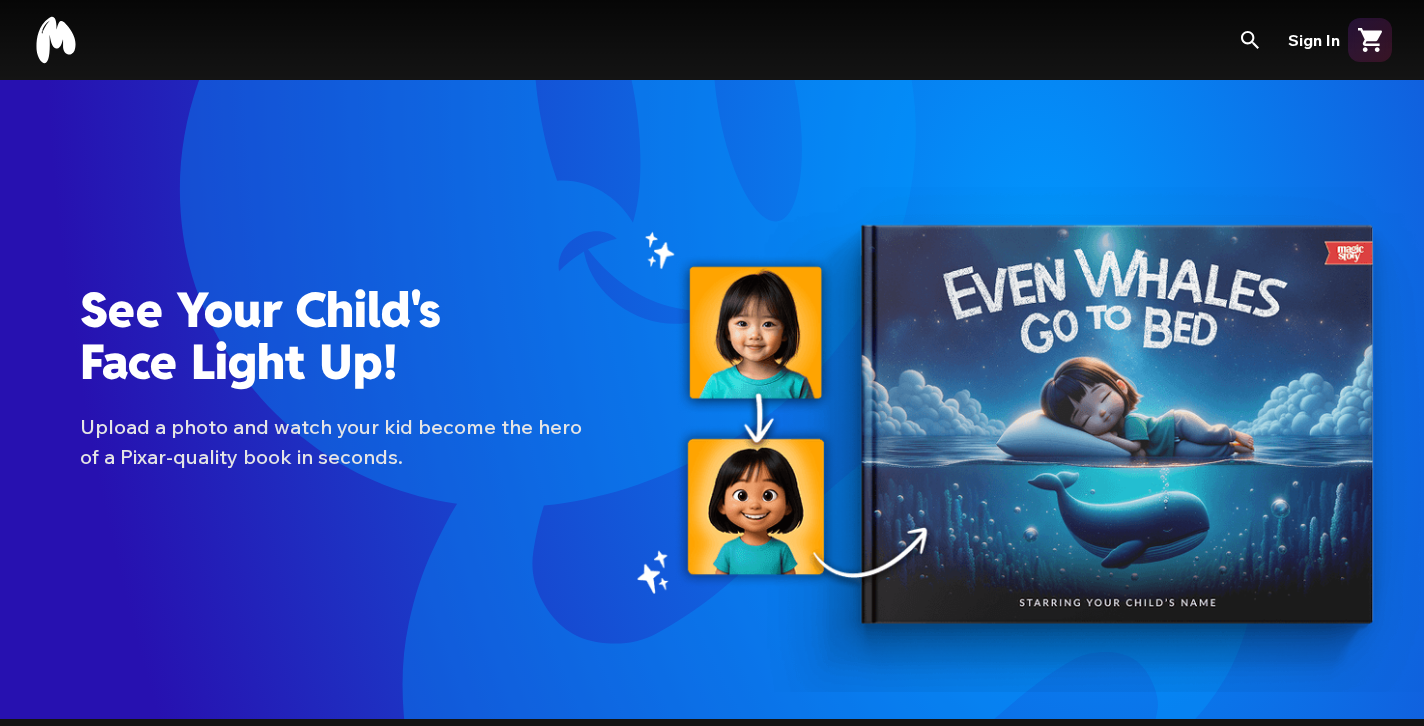 scroll, scrollTop: 1721, scrollLeft: 0, axis: vertical 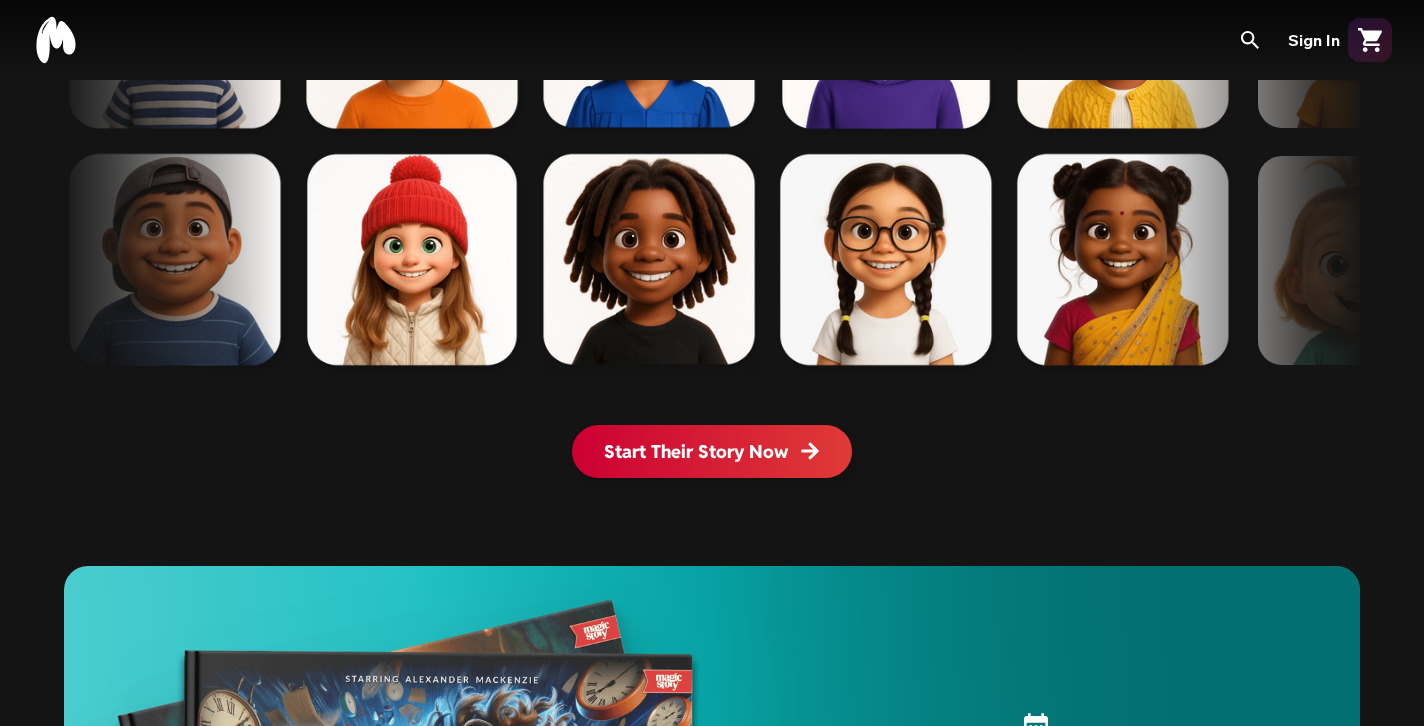 click on "Start Their Story Now" at bounding box center [712, 451] 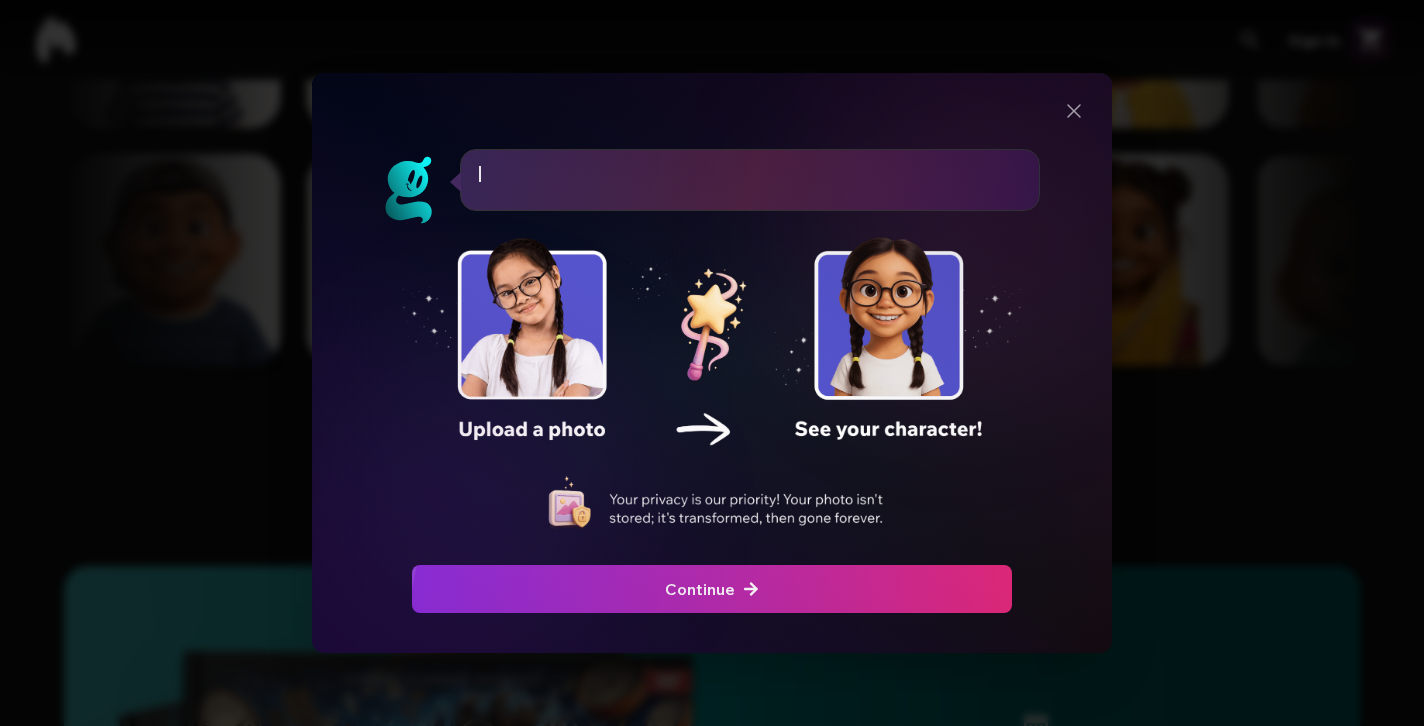 click on "Continue" at bounding box center [712, 589] 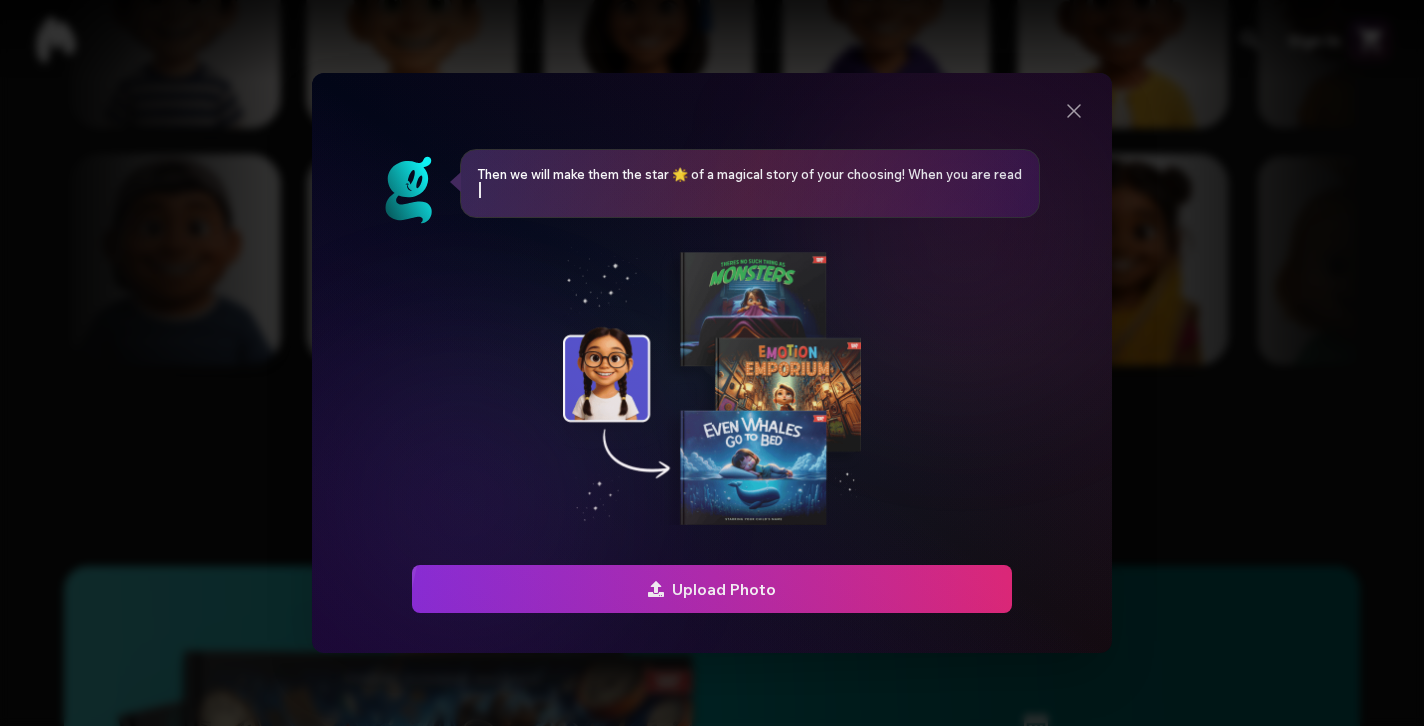 click on "Upload Photo" at bounding box center [712, 589] 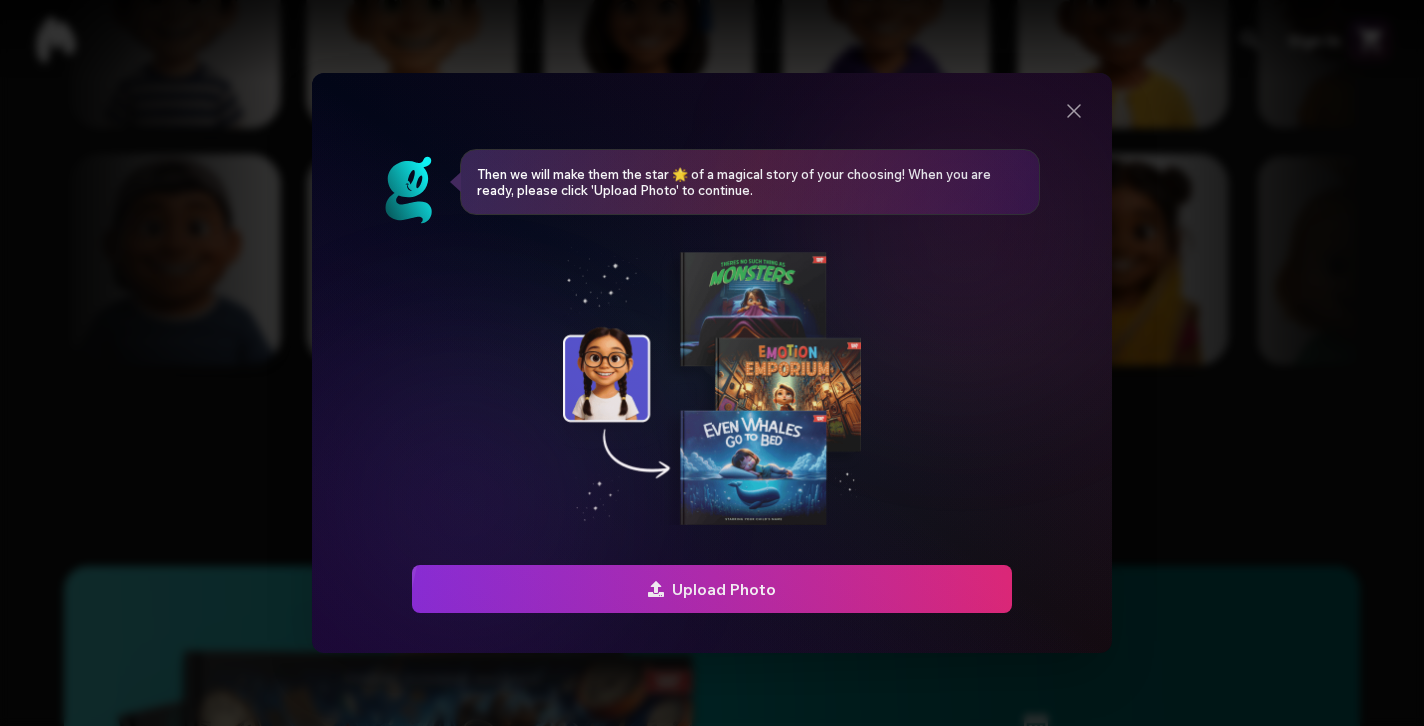 type on "**********" 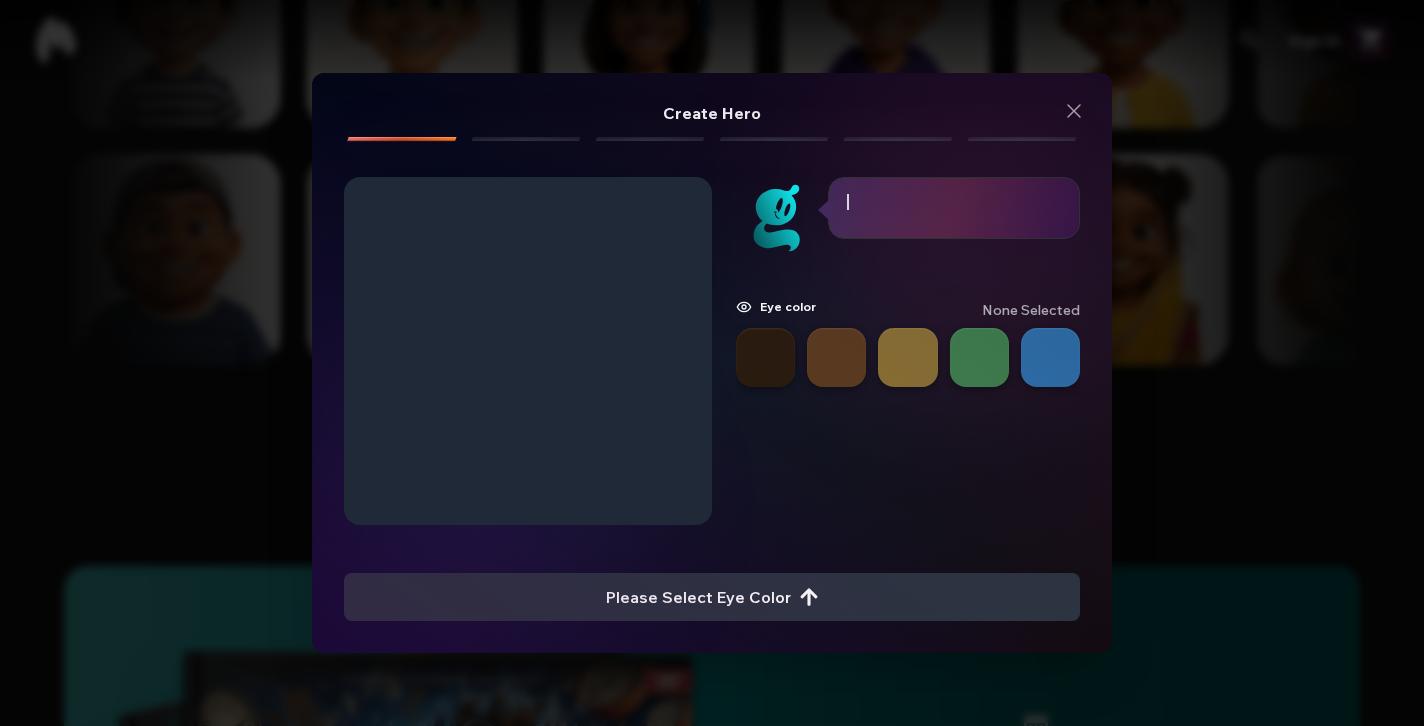 click at bounding box center (765, 357) 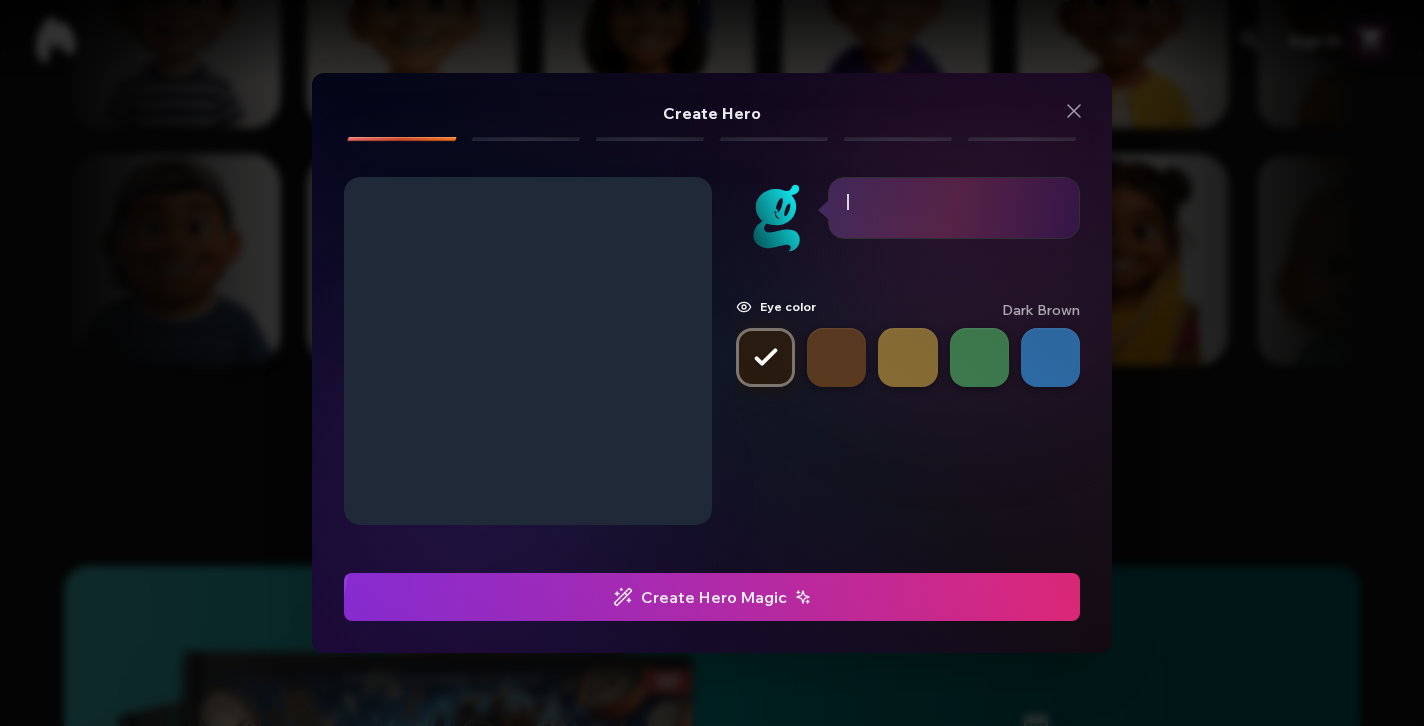 click on "Create Hero Magic" at bounding box center [712, 597] 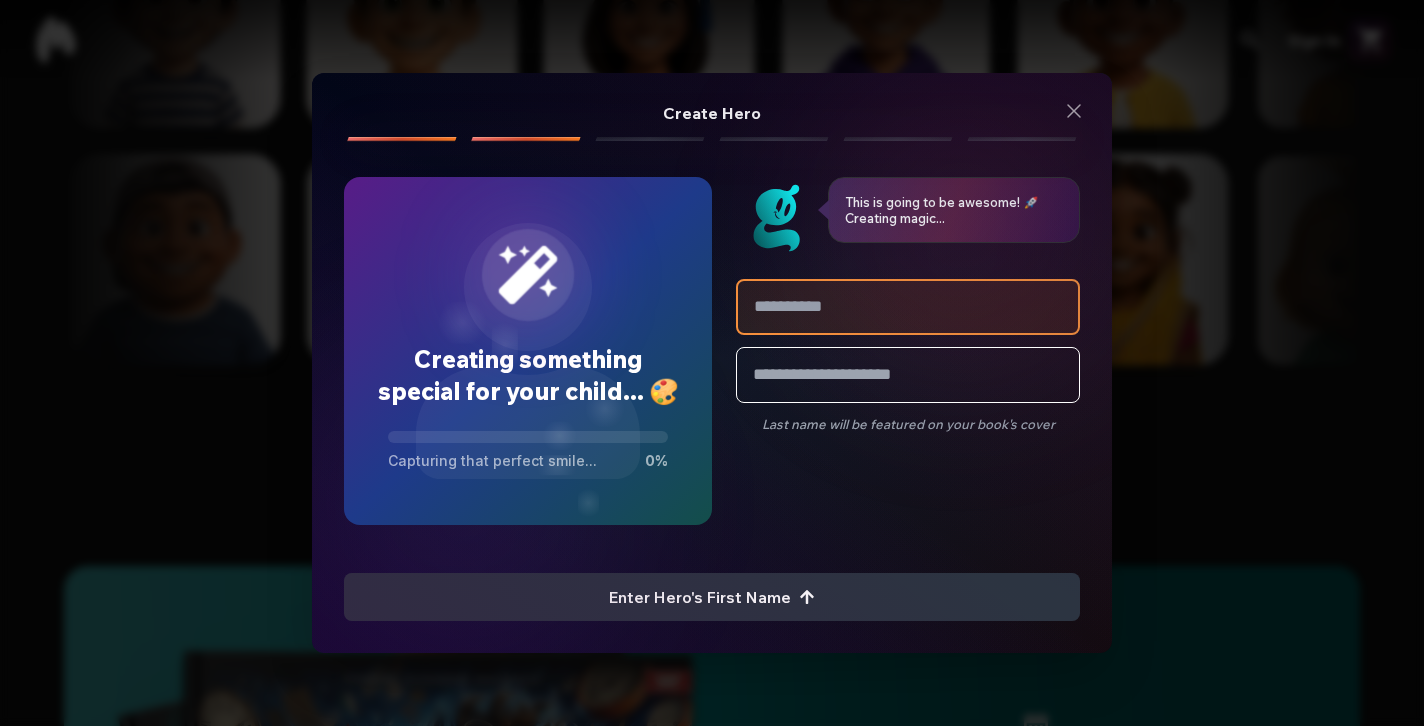 click at bounding box center [908, 307] 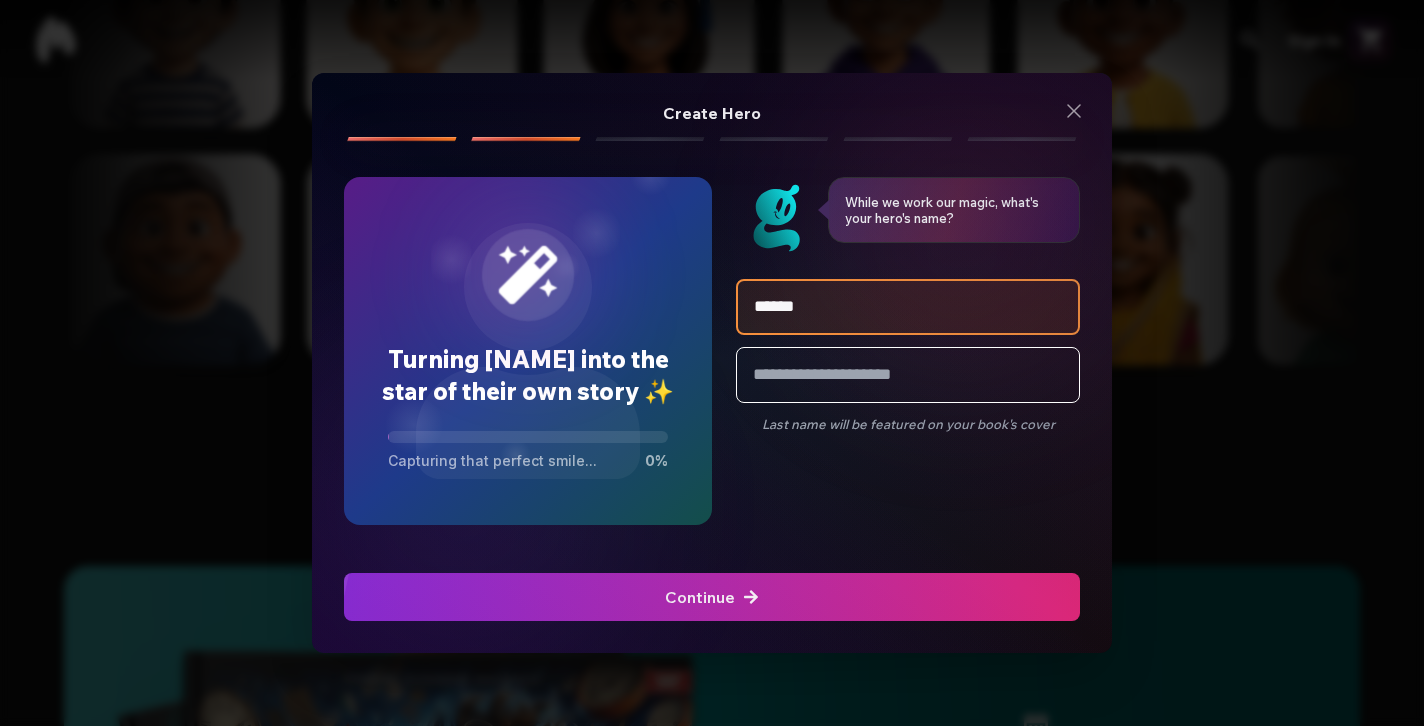 type on "******" 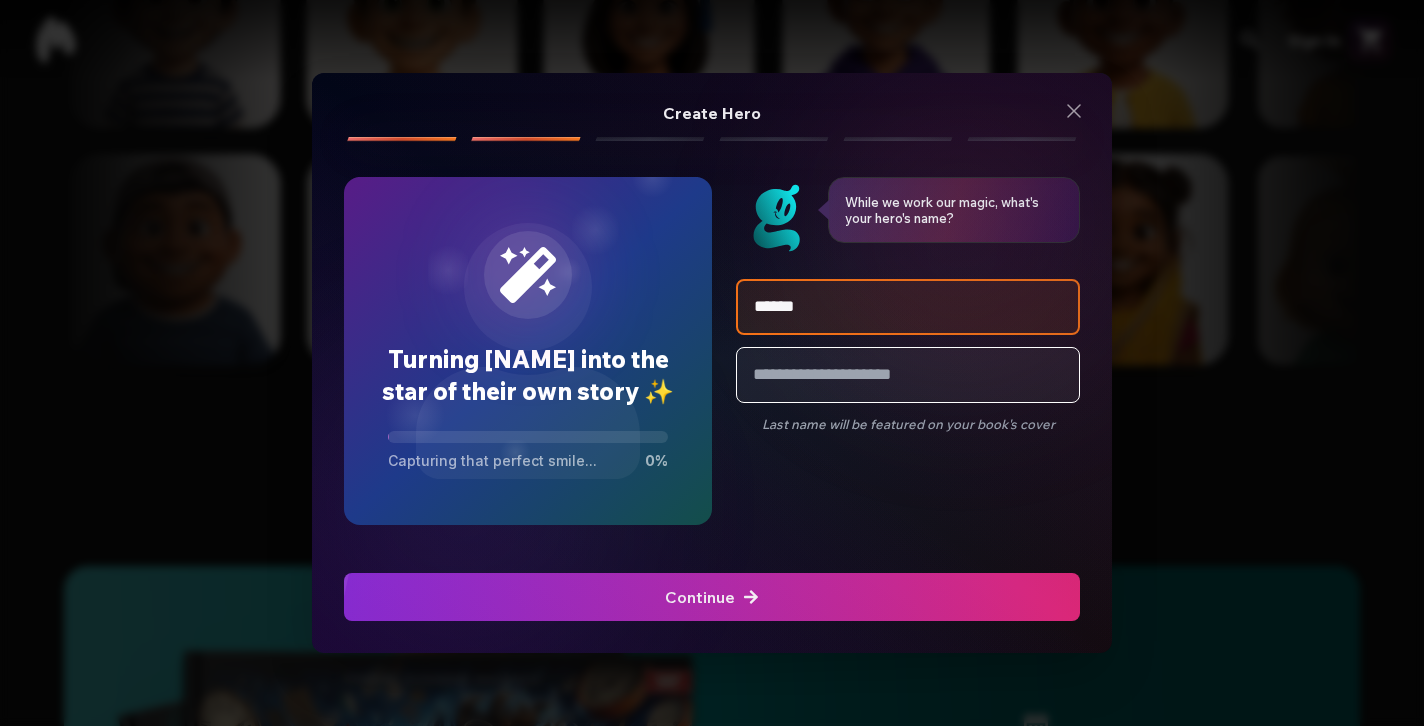click at bounding box center (908, 375) 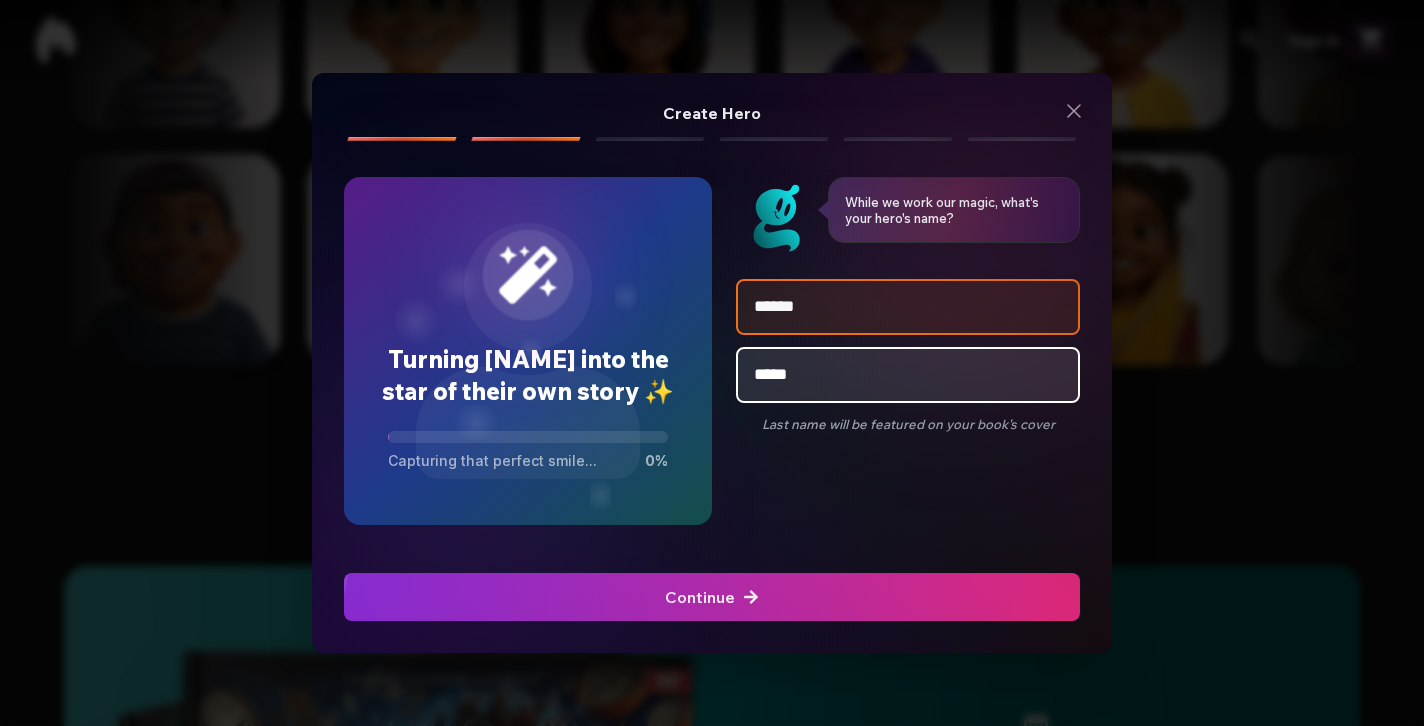 type on "******" 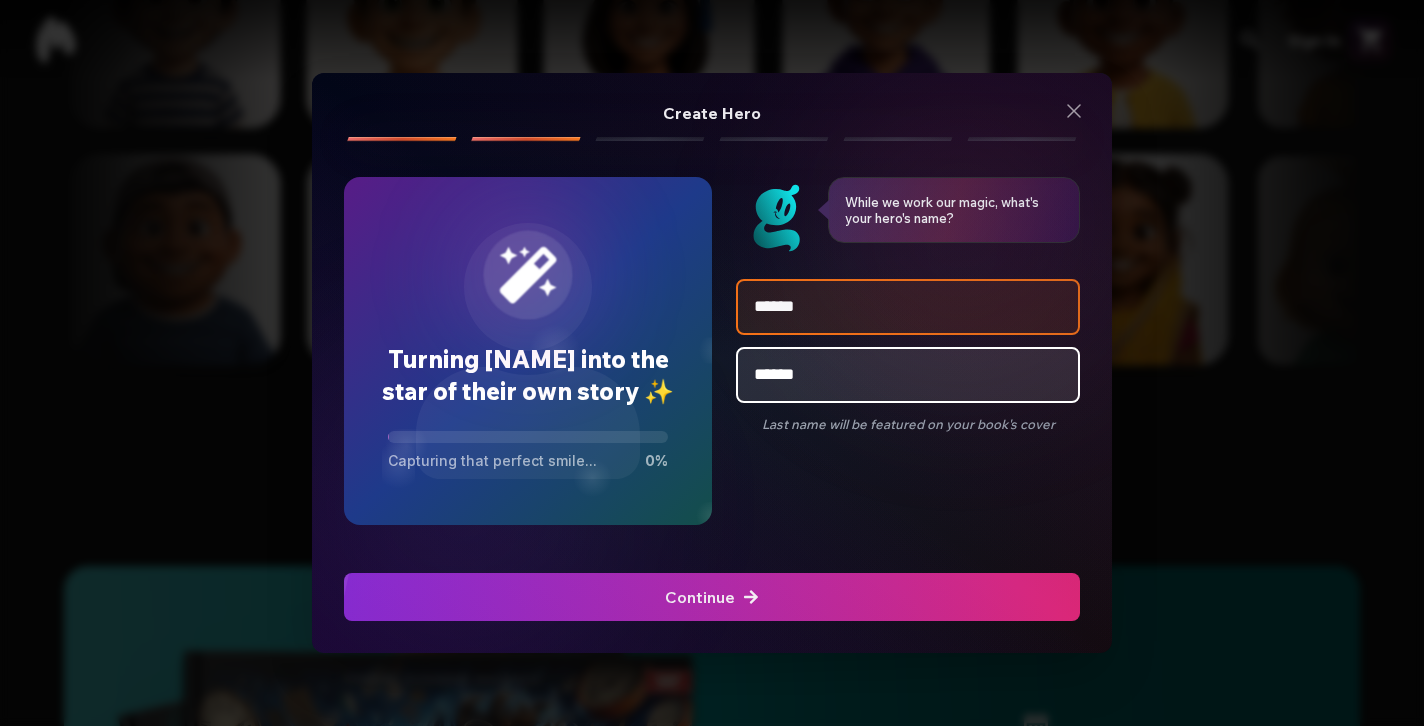 scroll, scrollTop: 0, scrollLeft: 0, axis: both 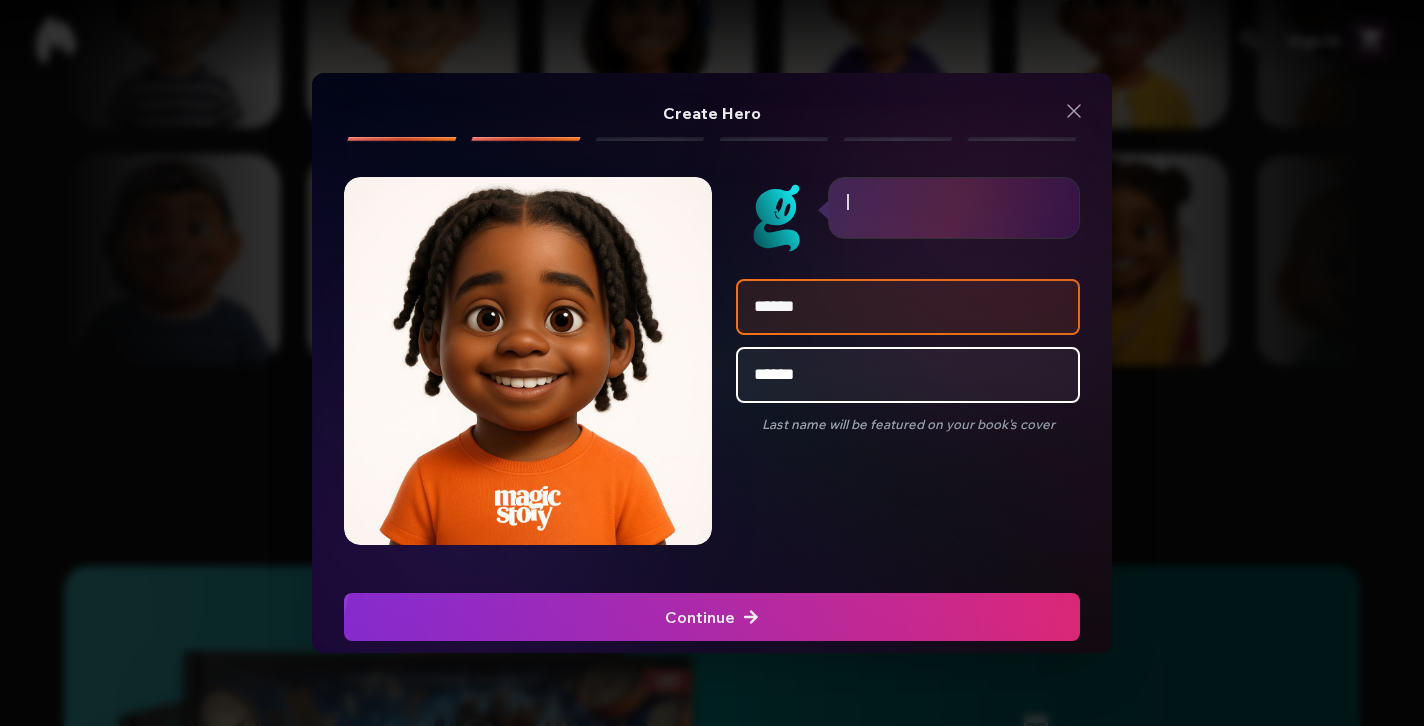 click 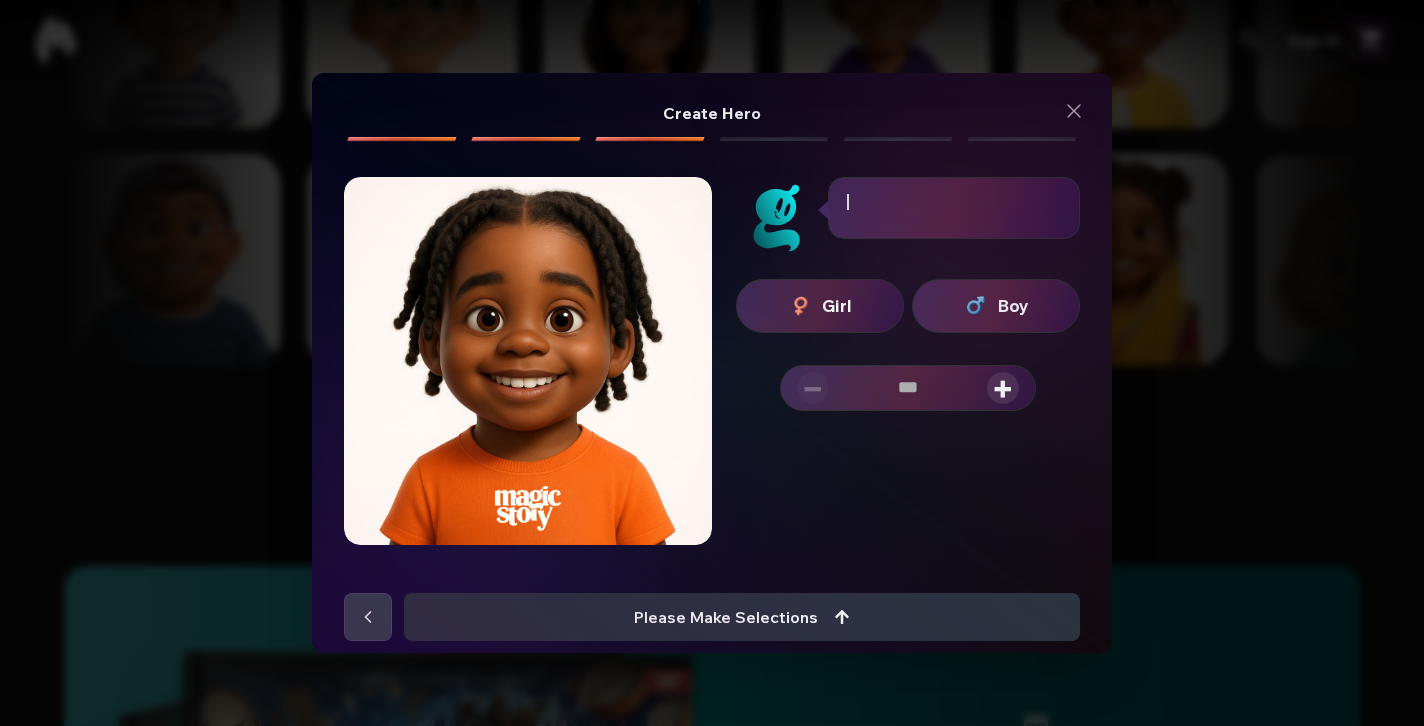 click on "Boy" at bounding box center [1013, 306] 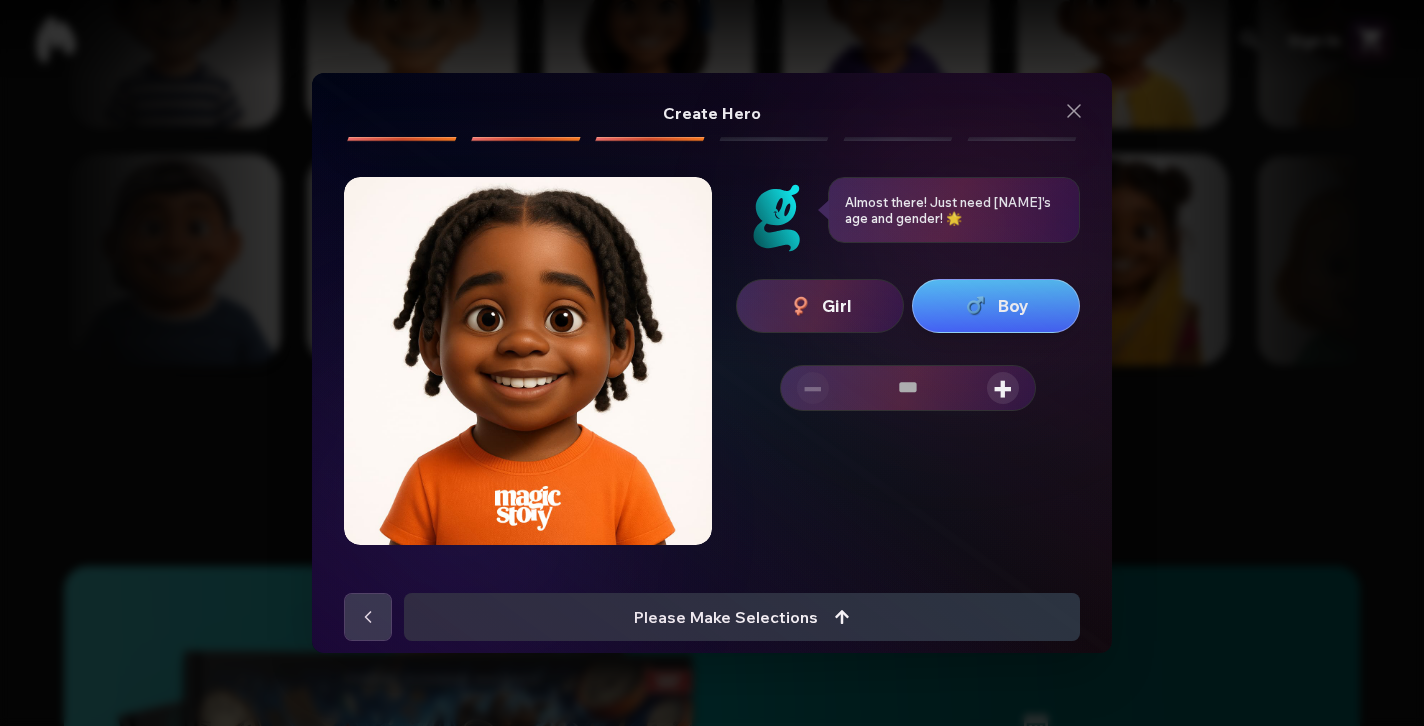 click on "+" at bounding box center (1003, 388) 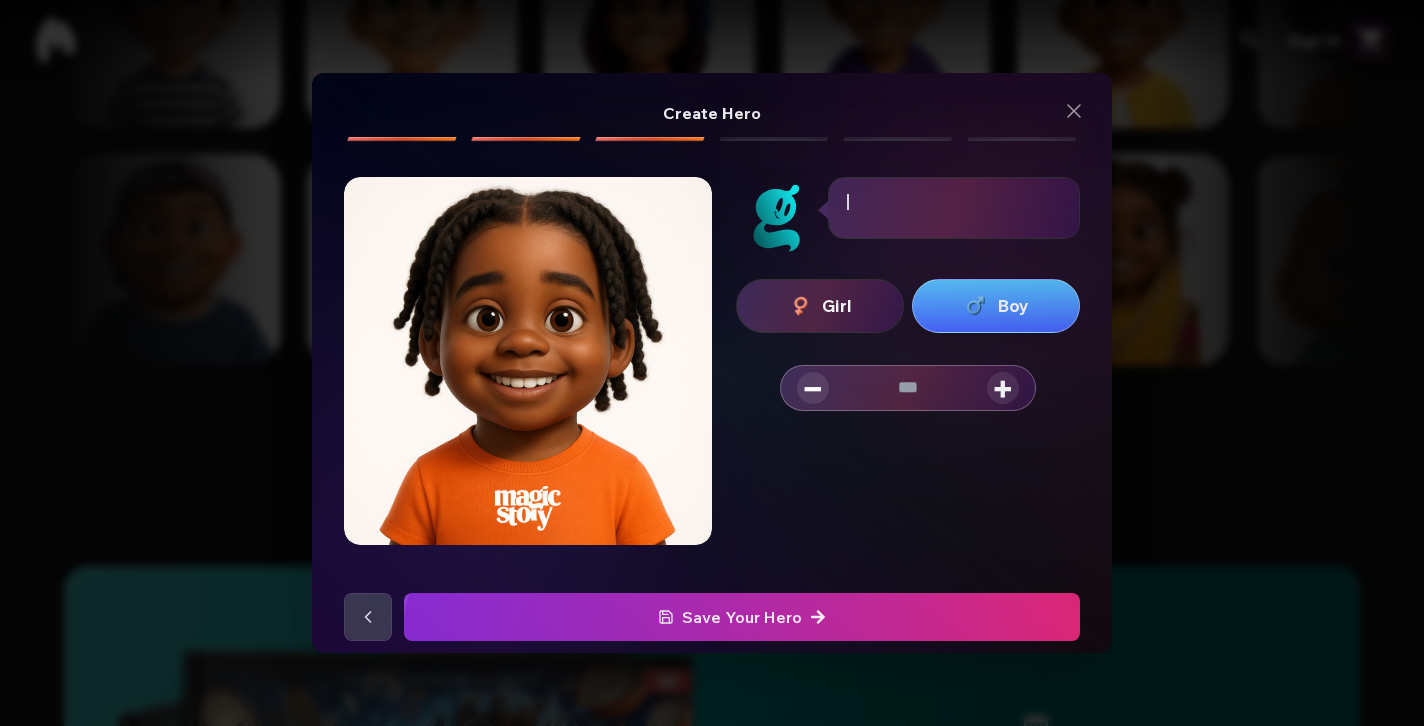 click on "+" at bounding box center (1003, 388) 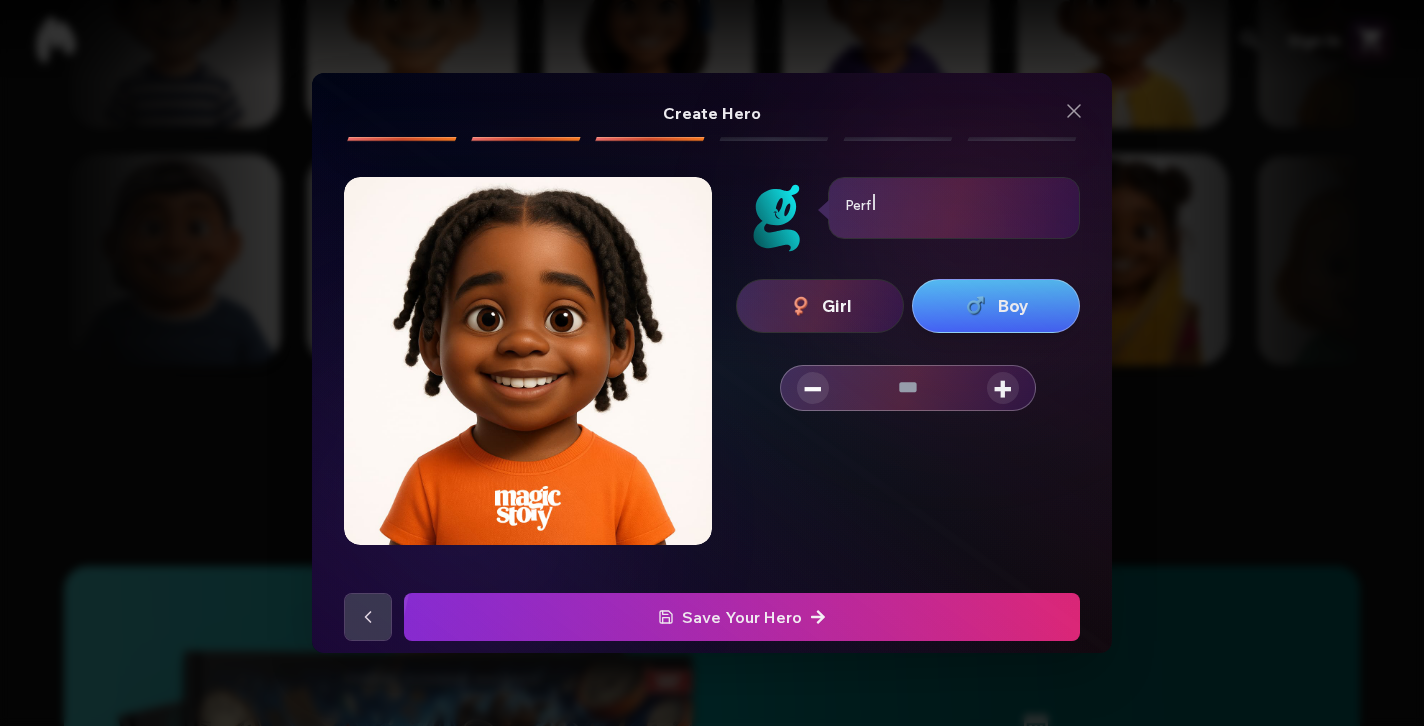 click on "+" at bounding box center [1003, 388] 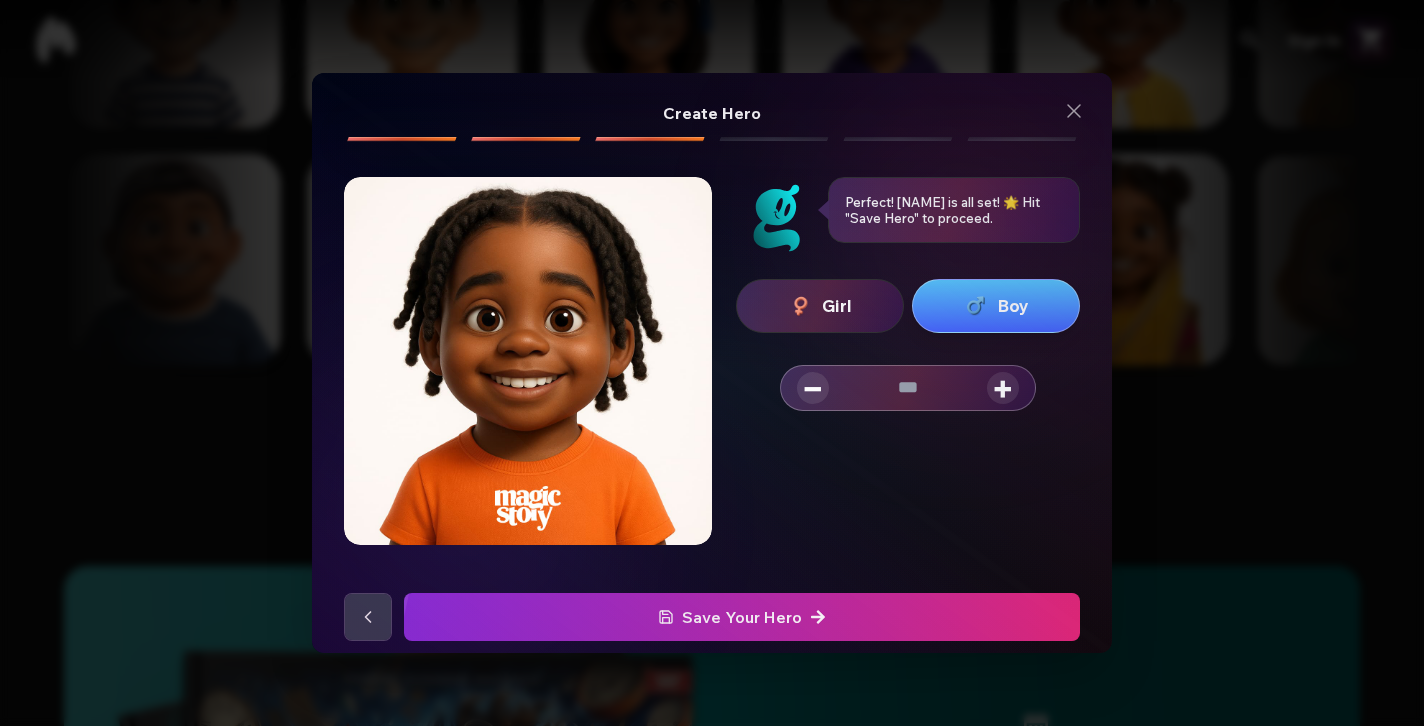 click on "Save Your Hero" at bounding box center (742, 617) 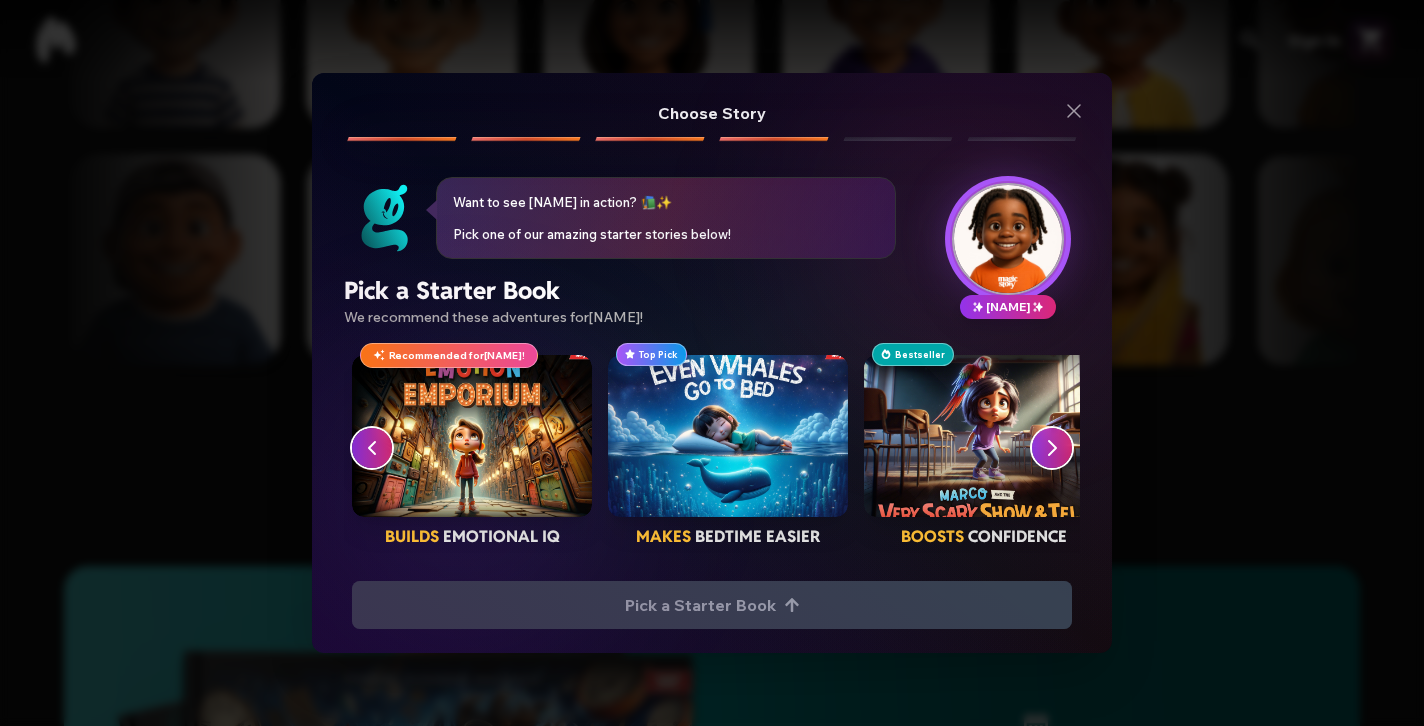 click at bounding box center (728, 436) 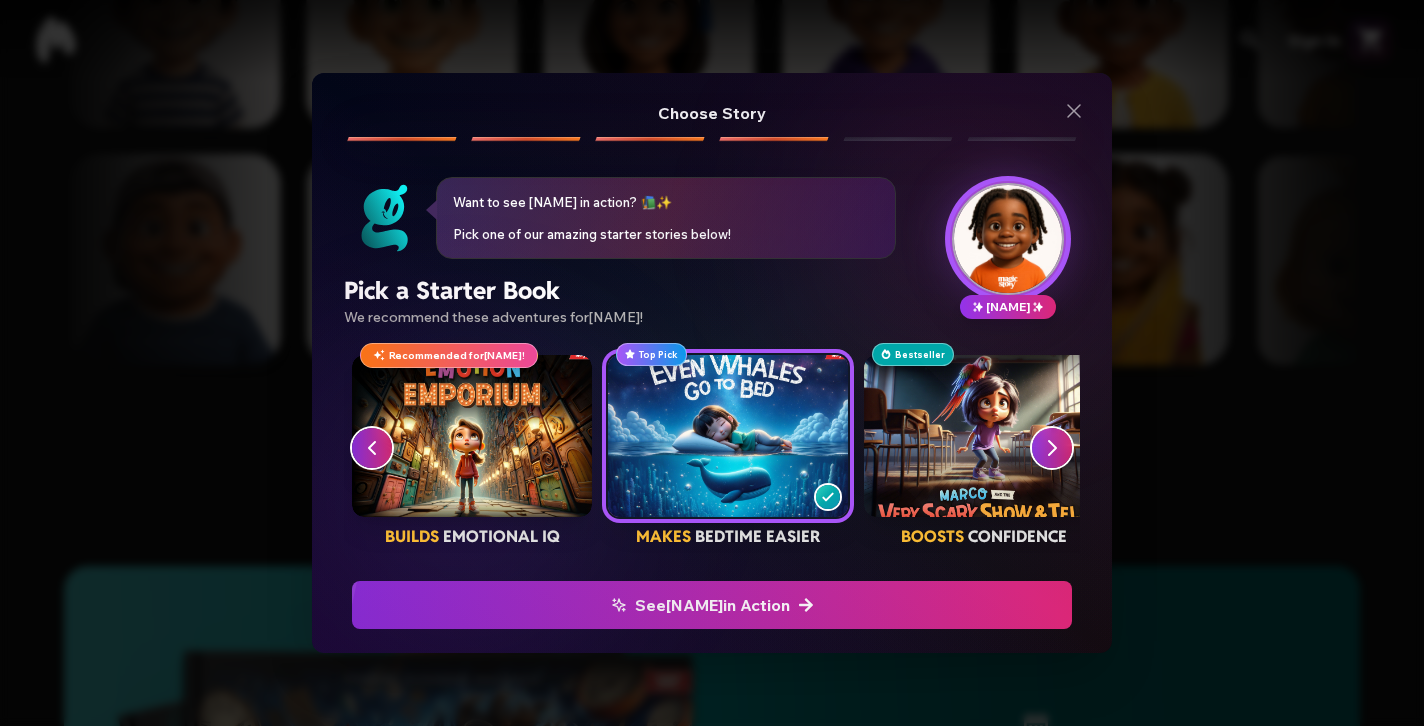 click on "See [NAME] in Action" at bounding box center (712, 605) 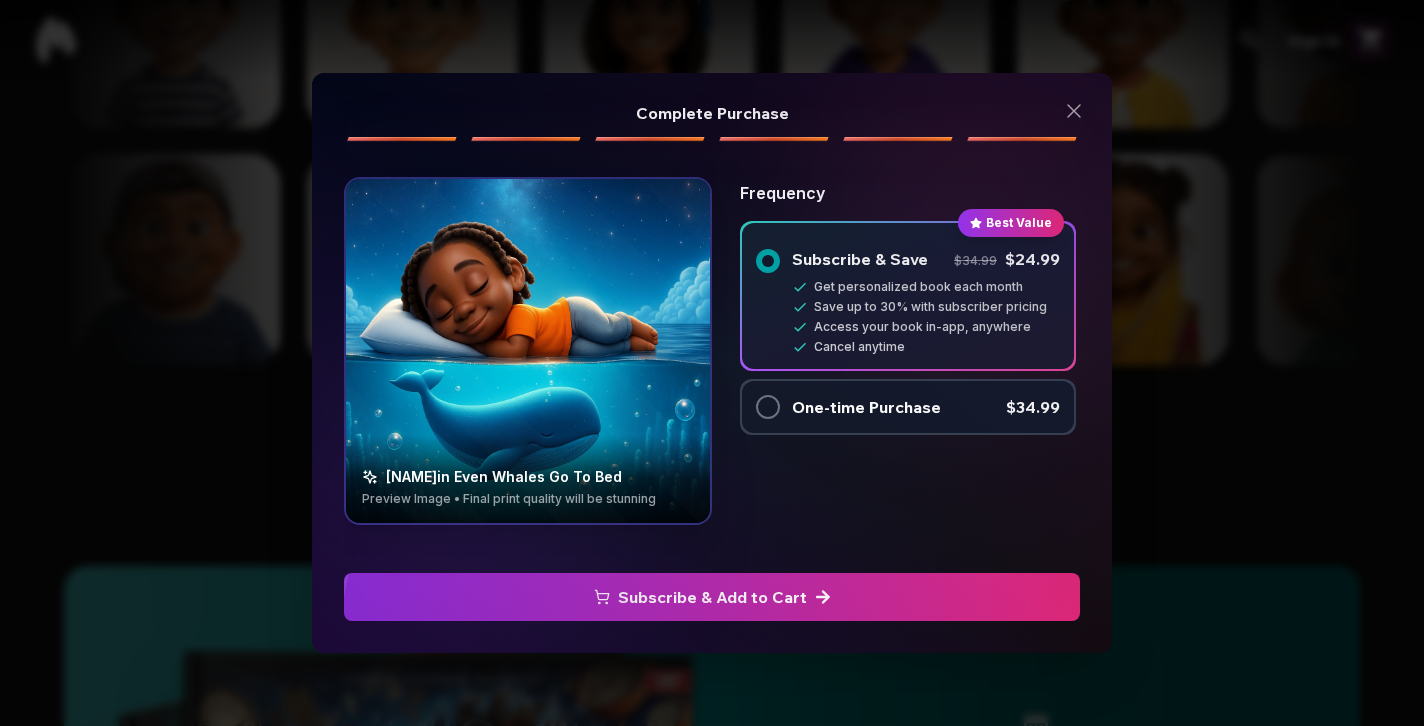 click on "Subscribe & Add to Cart" at bounding box center [712, 597] 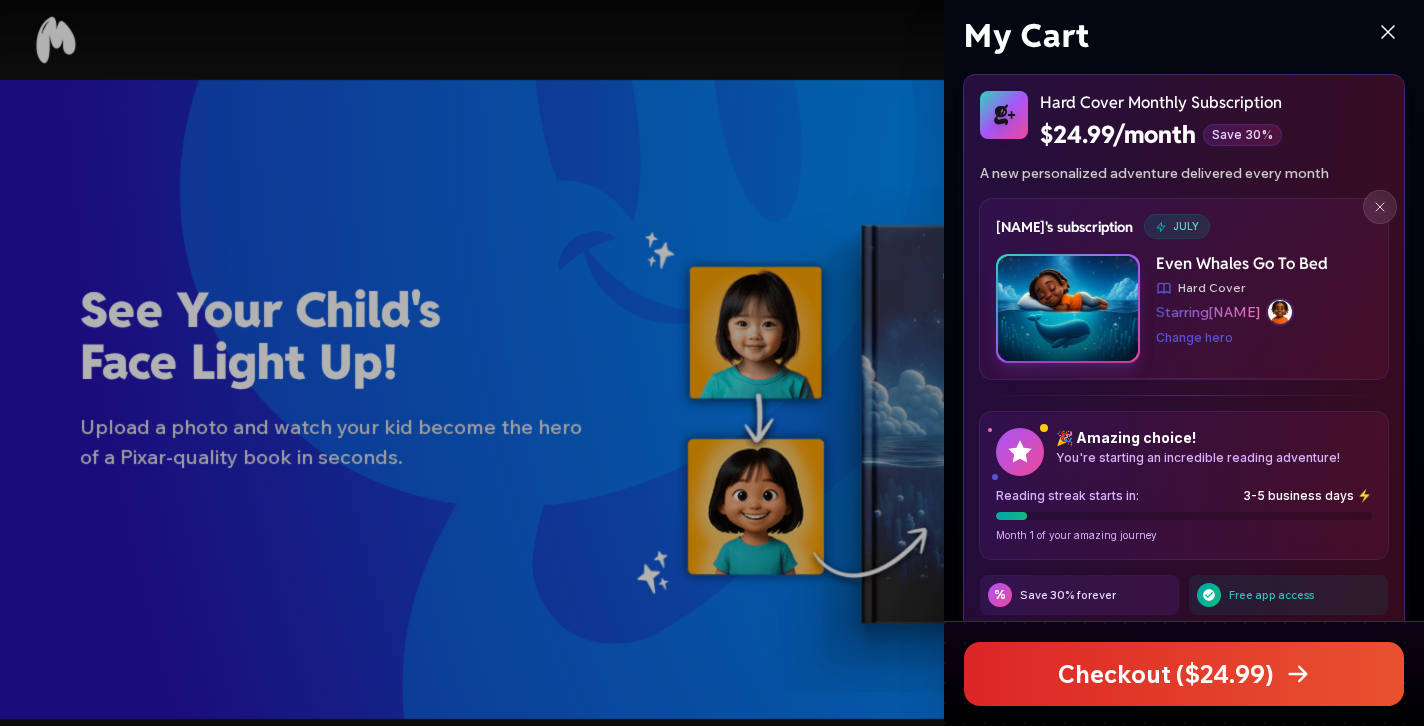 scroll, scrollTop: 1721, scrollLeft: 0, axis: vertical 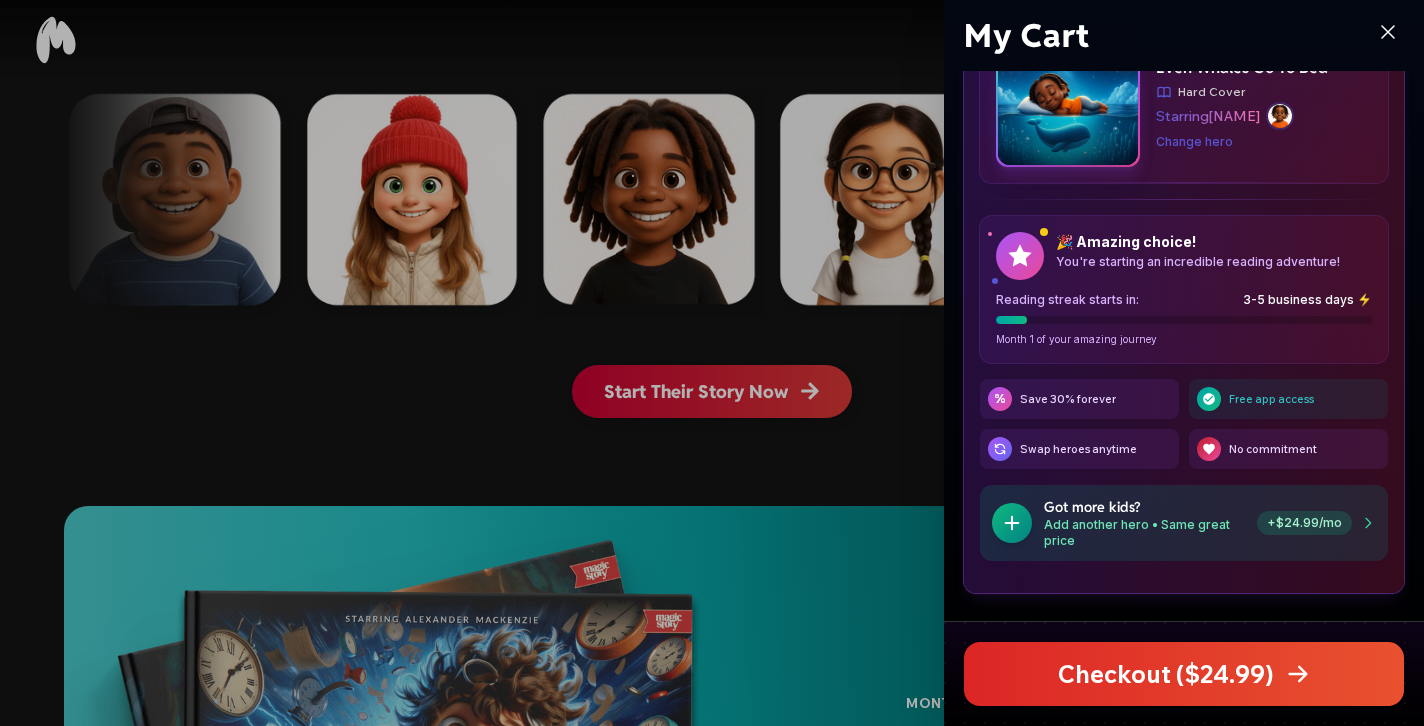 click on "Checkout ($ 24.99 )" at bounding box center [1184, 674] 